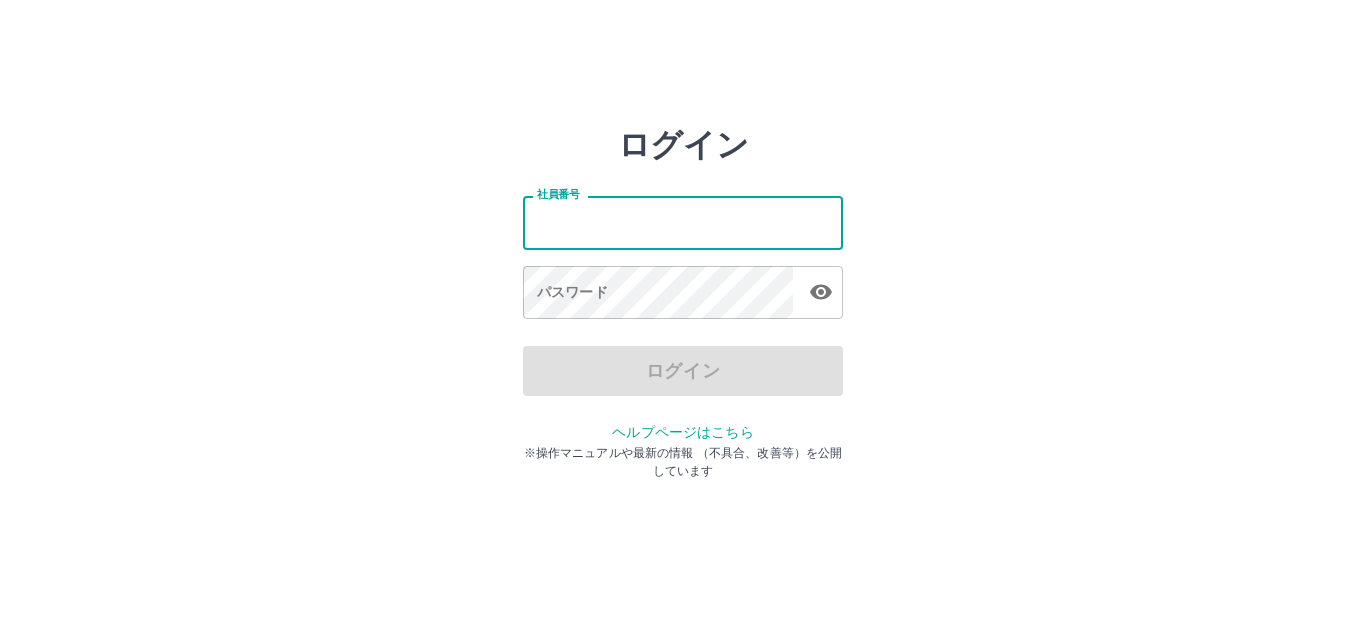 scroll, scrollTop: 0, scrollLeft: 0, axis: both 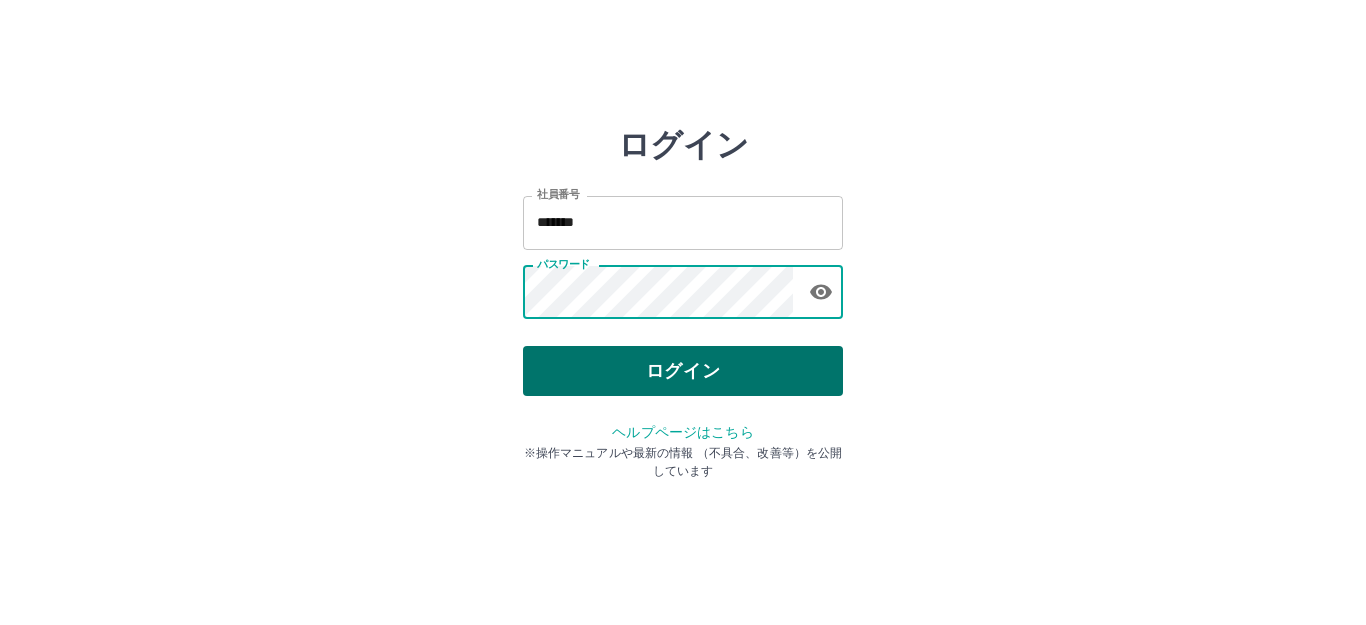 click on "ログイン" at bounding box center [683, 371] 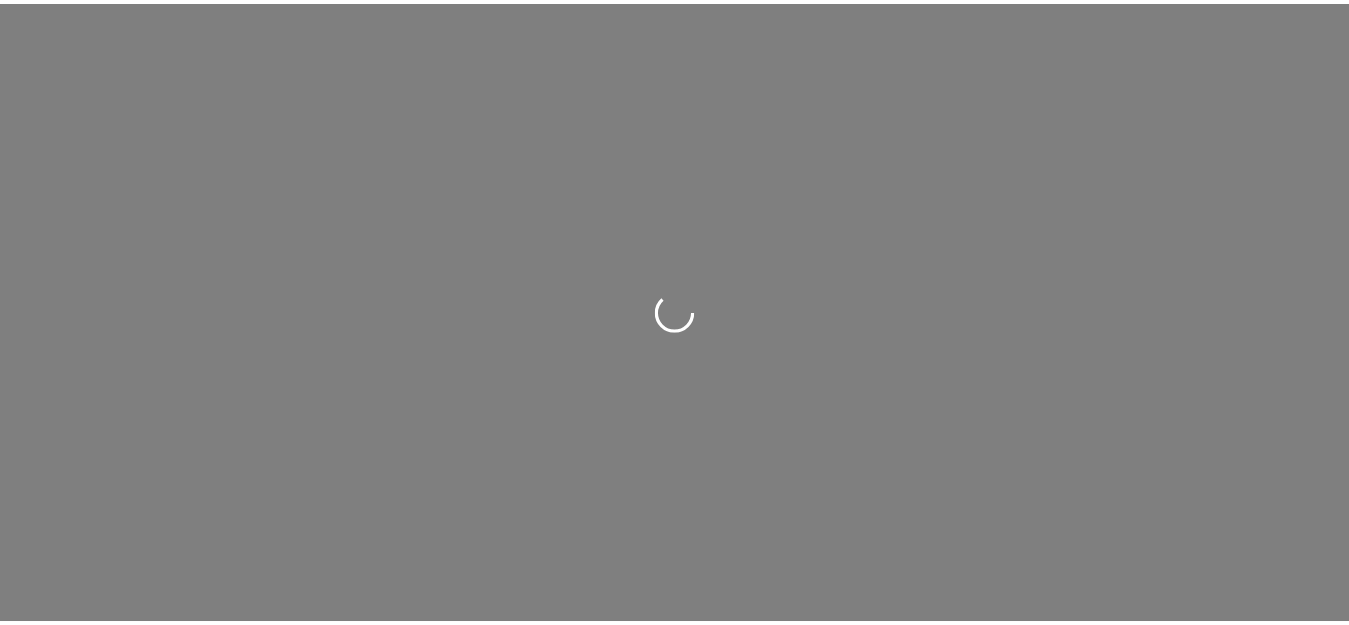 scroll, scrollTop: 0, scrollLeft: 0, axis: both 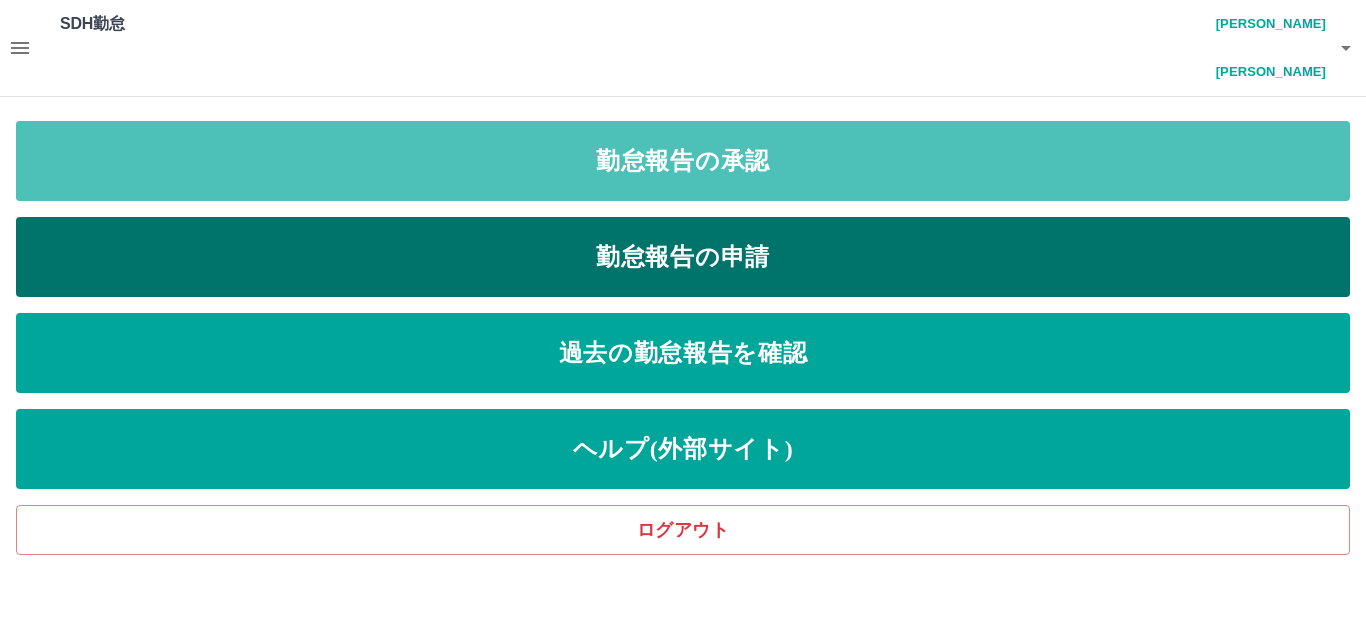 drag, startPoint x: 762, startPoint y: 139, endPoint x: 774, endPoint y: 212, distance: 73.97973 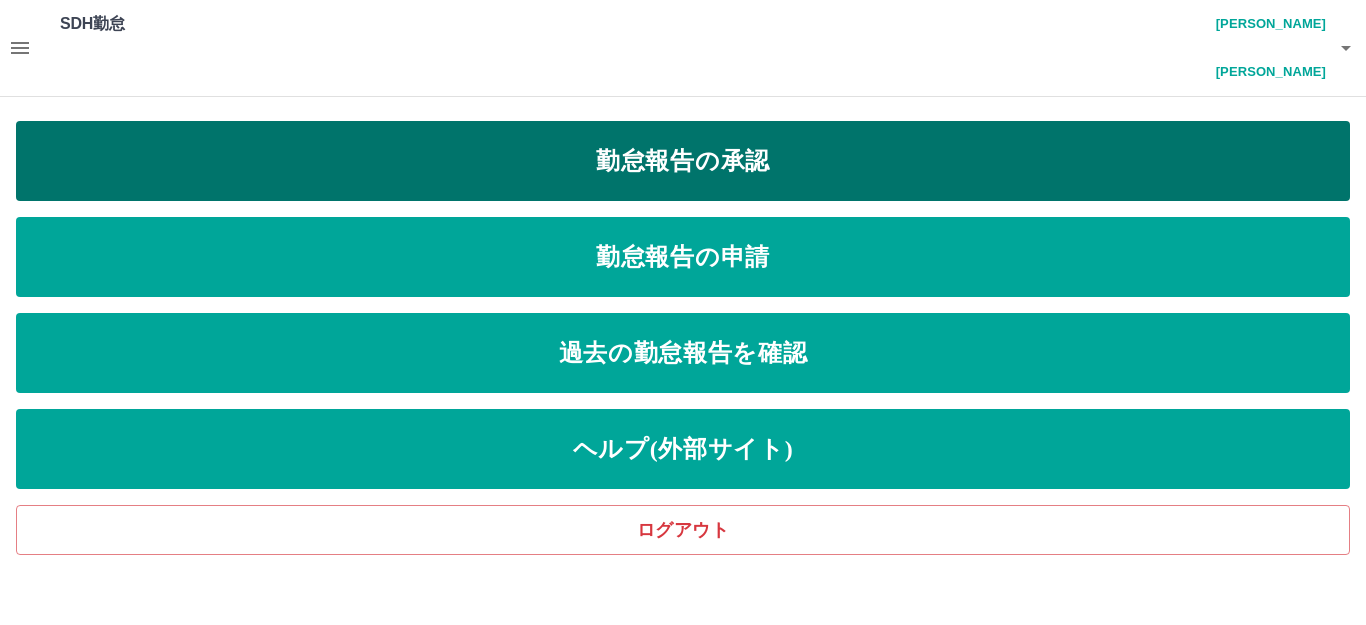 click on "勤怠報告の承認" at bounding box center [683, 161] 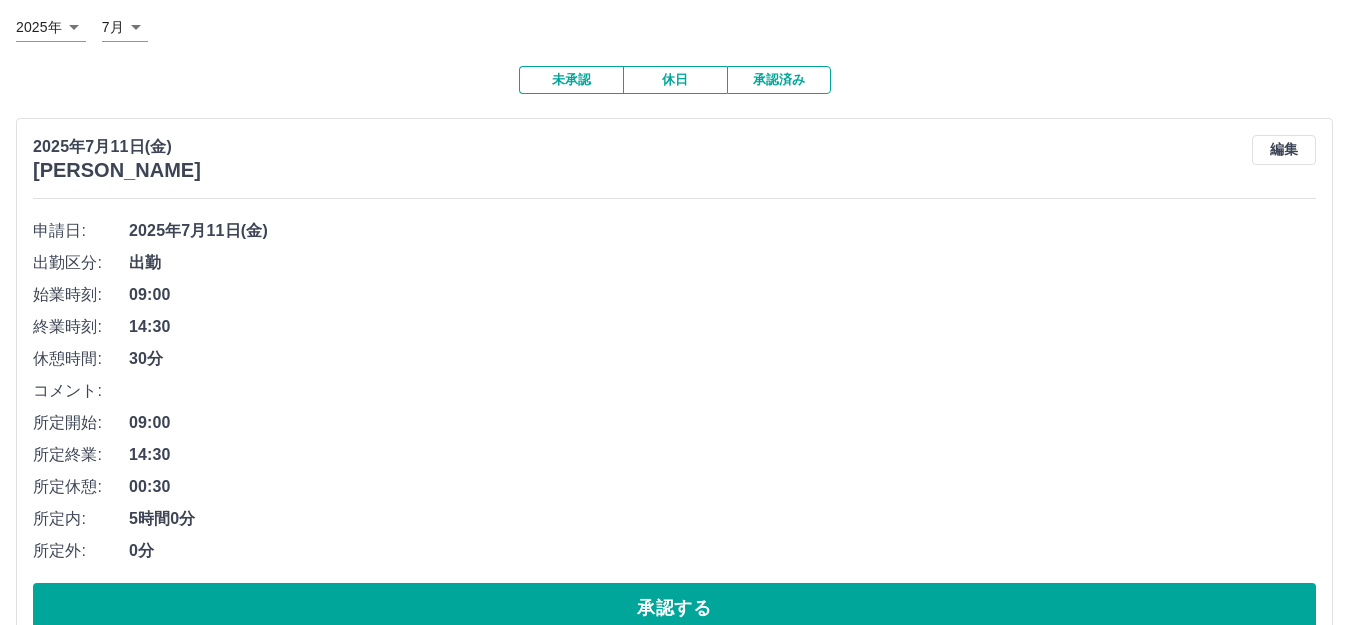 scroll, scrollTop: 200, scrollLeft: 0, axis: vertical 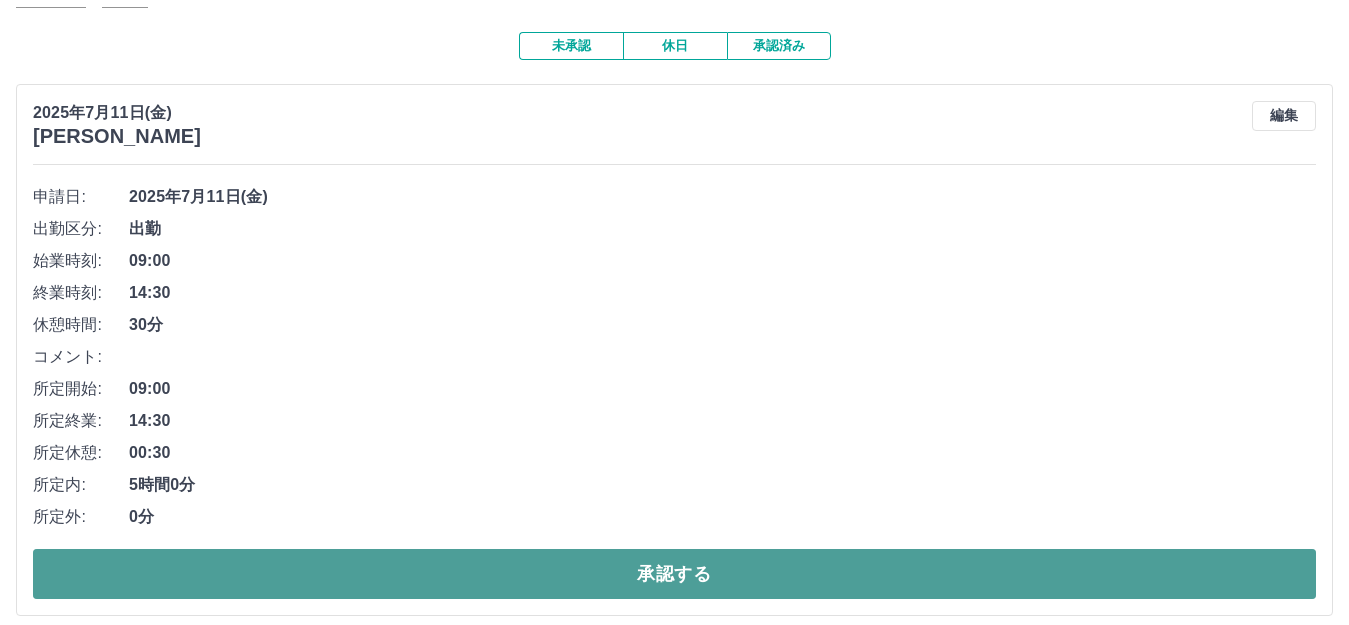click on "承認する" at bounding box center [674, 574] 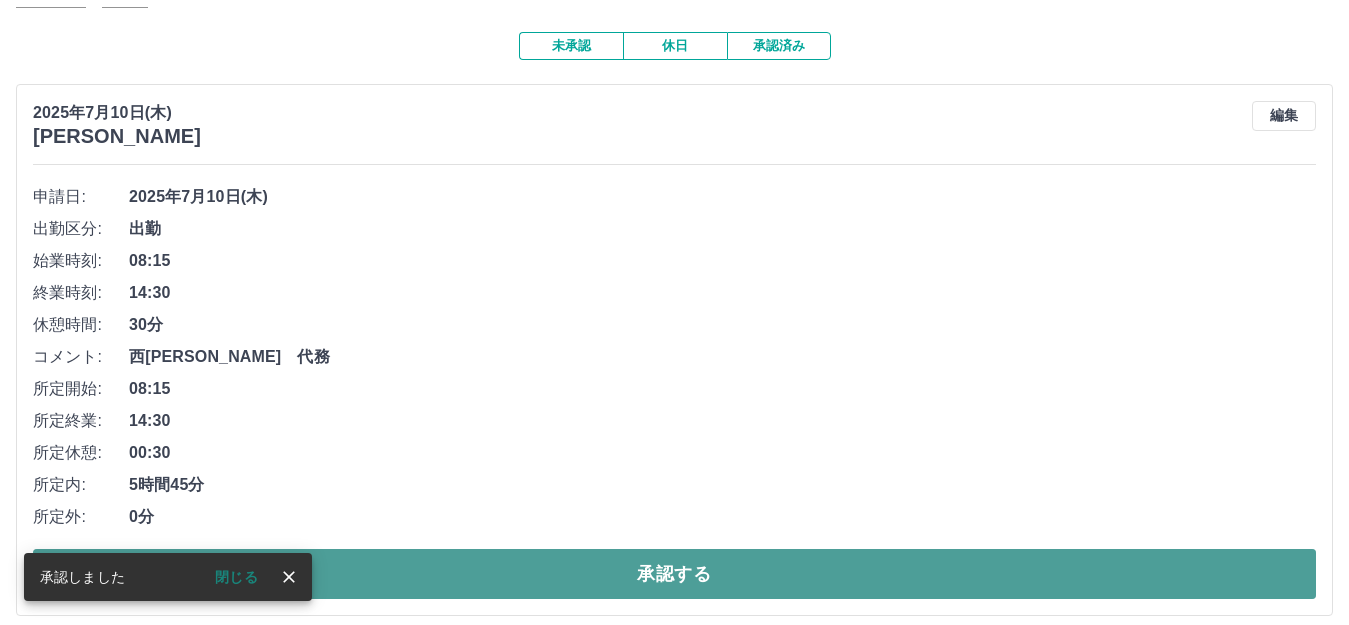 click on "承認する" at bounding box center (674, 574) 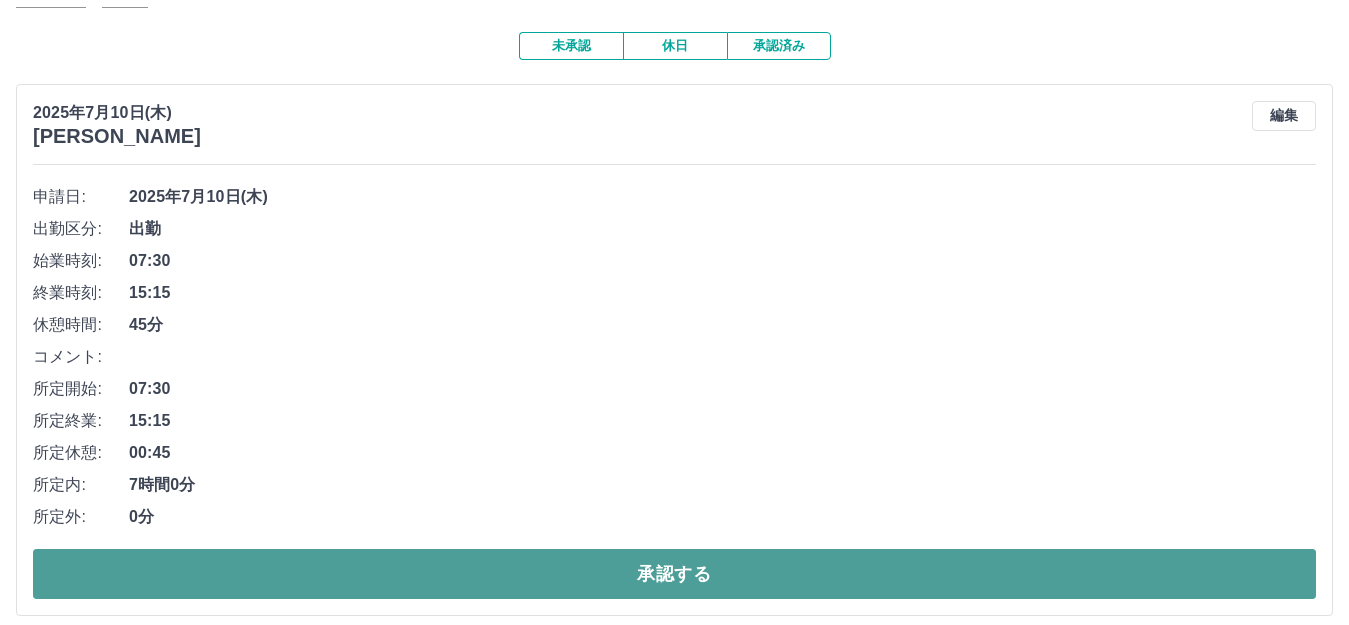 click on "承認する" at bounding box center (674, 574) 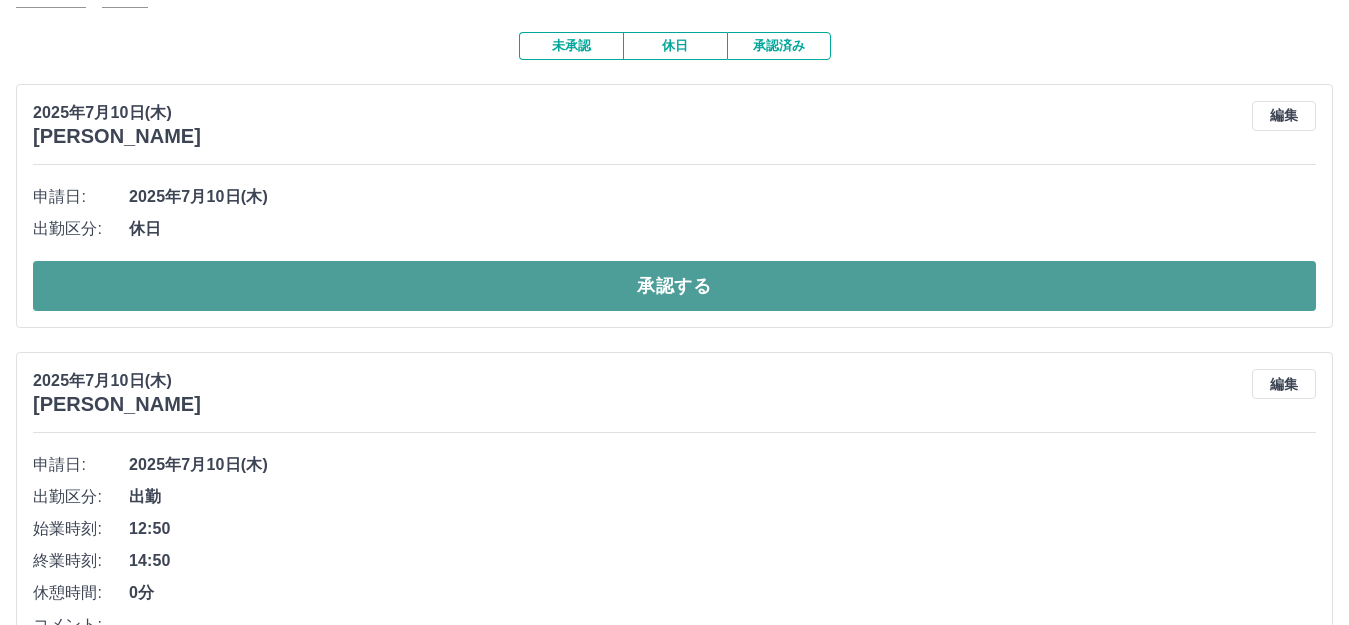 click on "承認する" at bounding box center [674, 286] 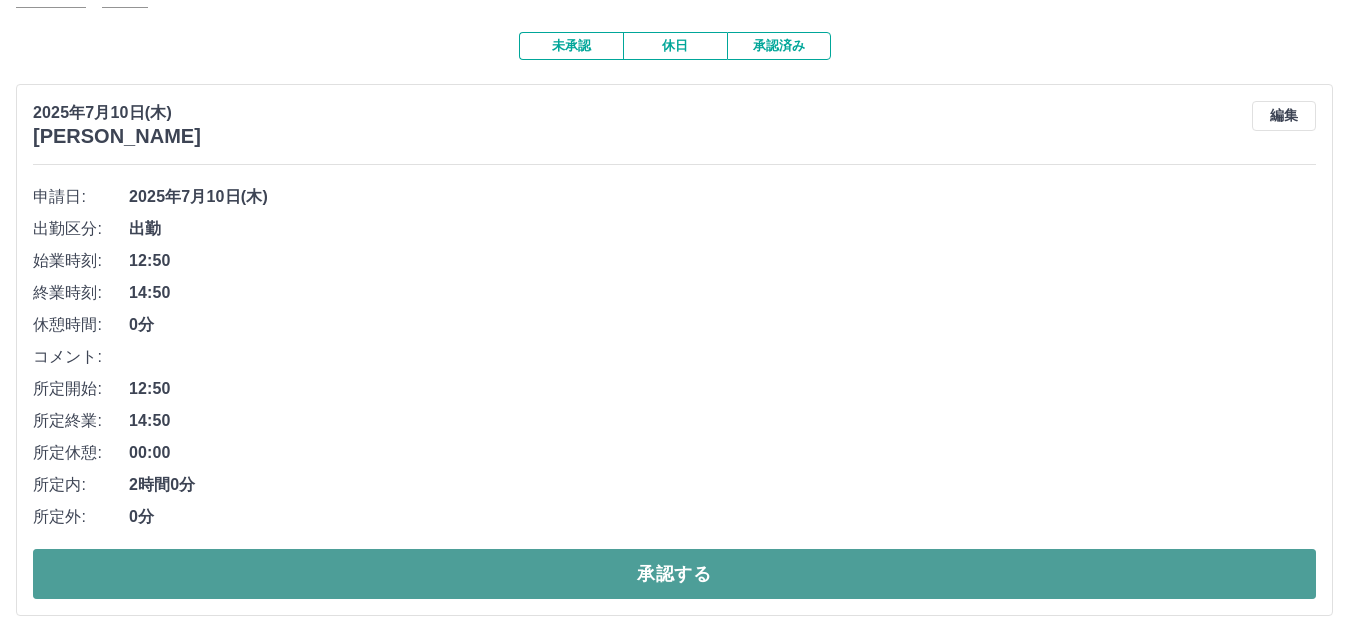 click on "承認する" at bounding box center [674, 574] 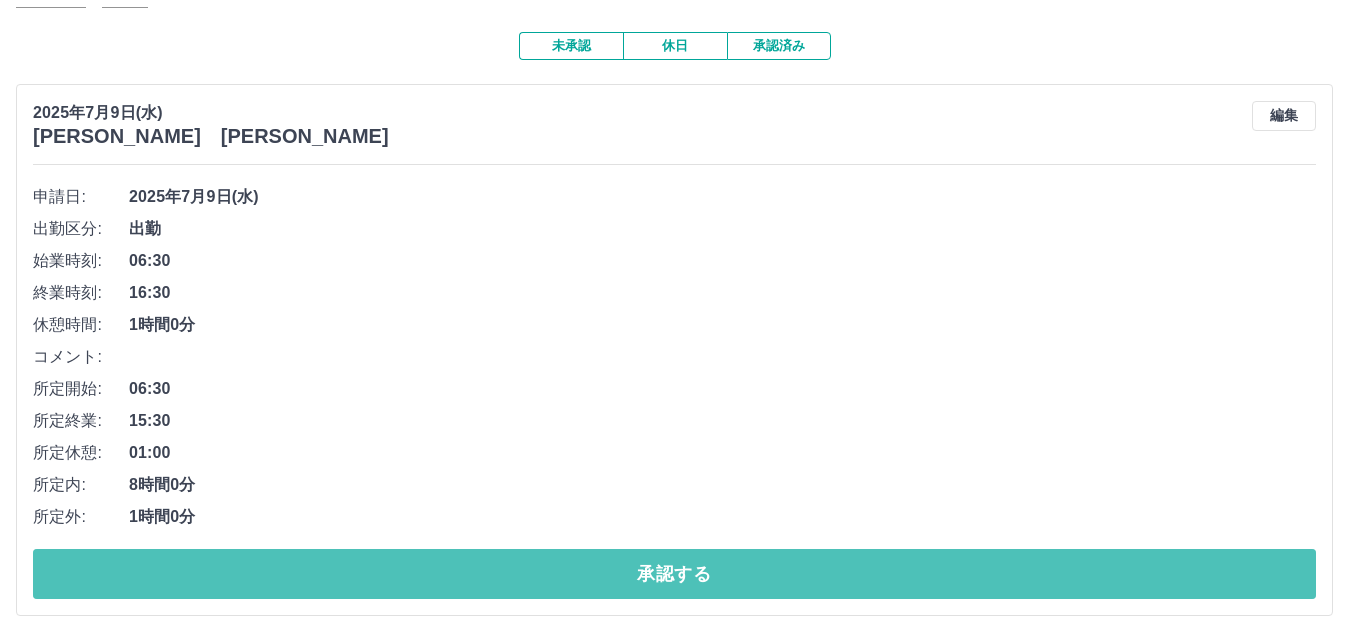 click on "承認する" at bounding box center [674, 574] 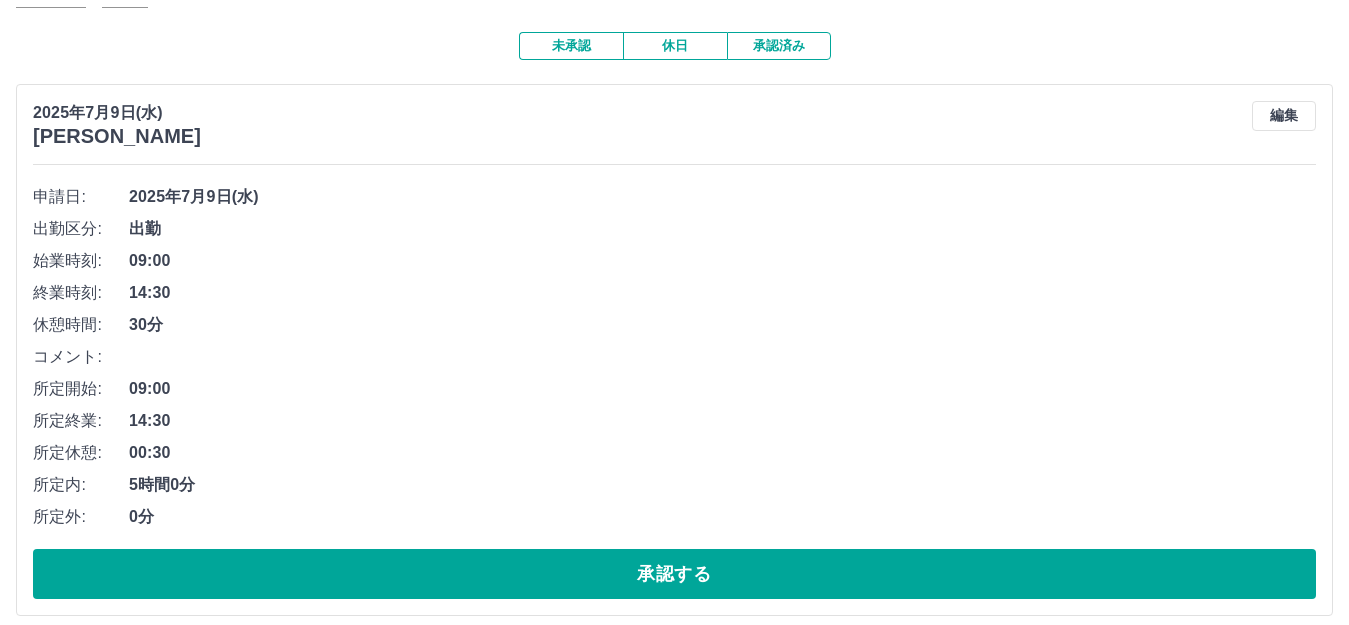 click on "所定終業: 14:30" at bounding box center (674, 421) 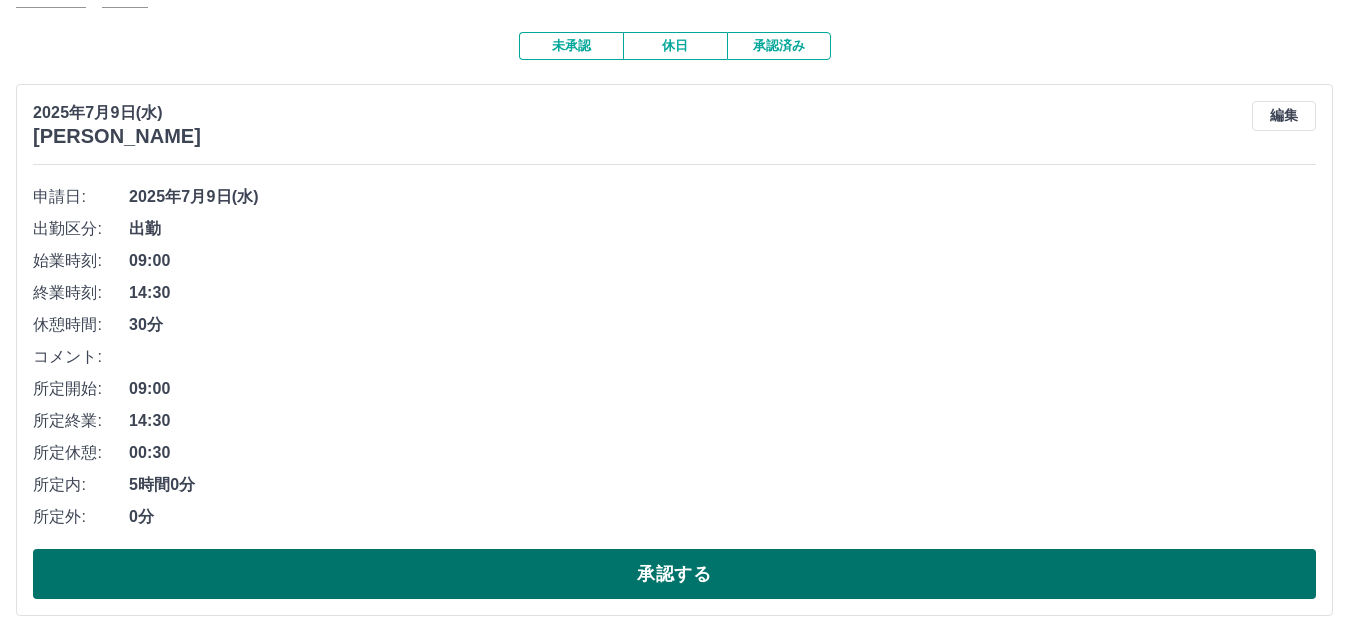 click on "承認する" at bounding box center [674, 574] 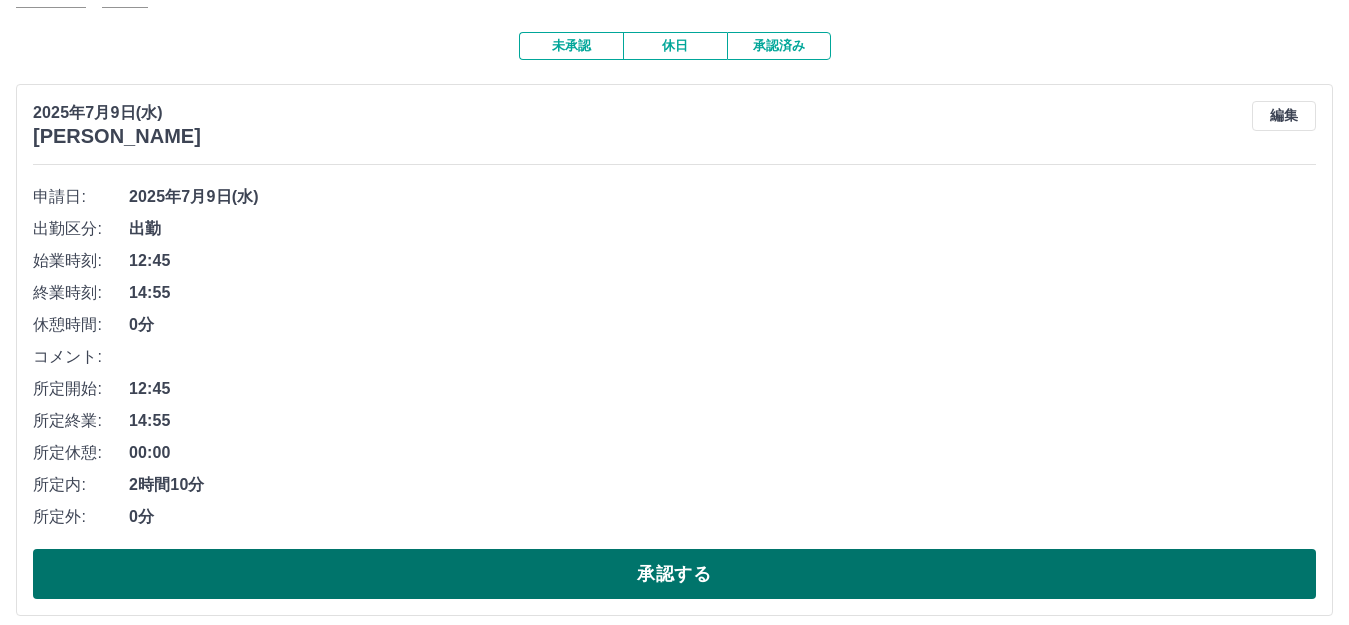click on "承認する" at bounding box center (674, 574) 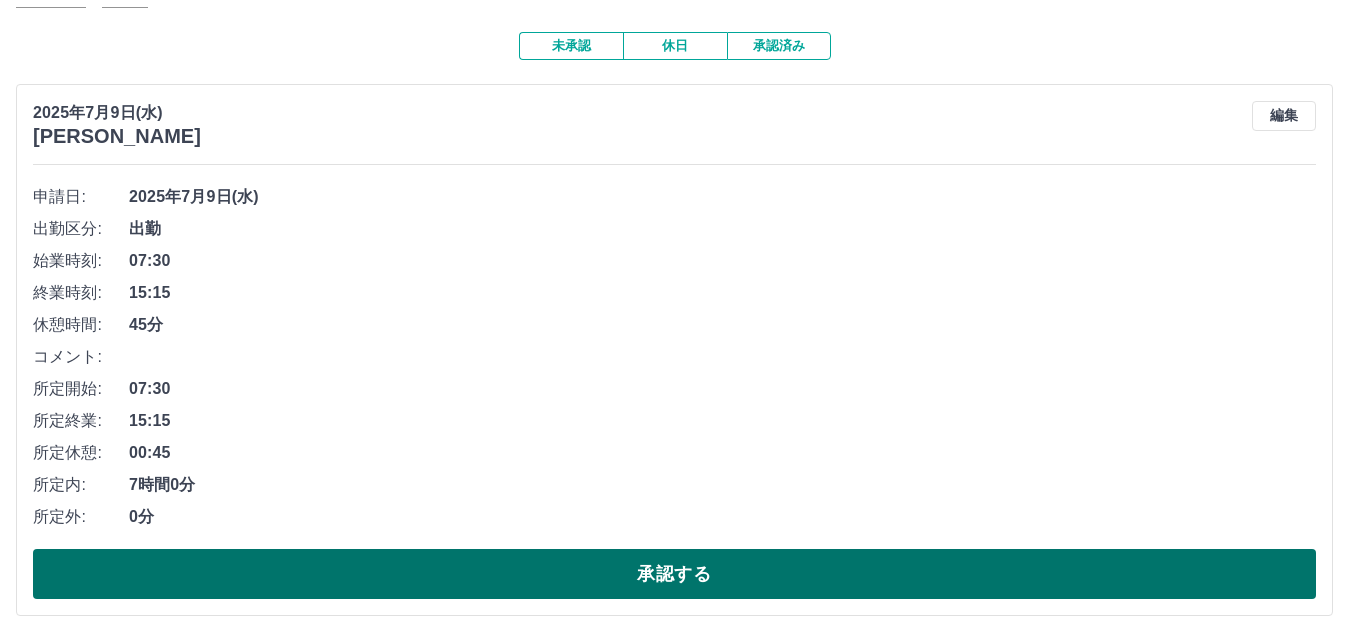 click on "承認する" at bounding box center [674, 574] 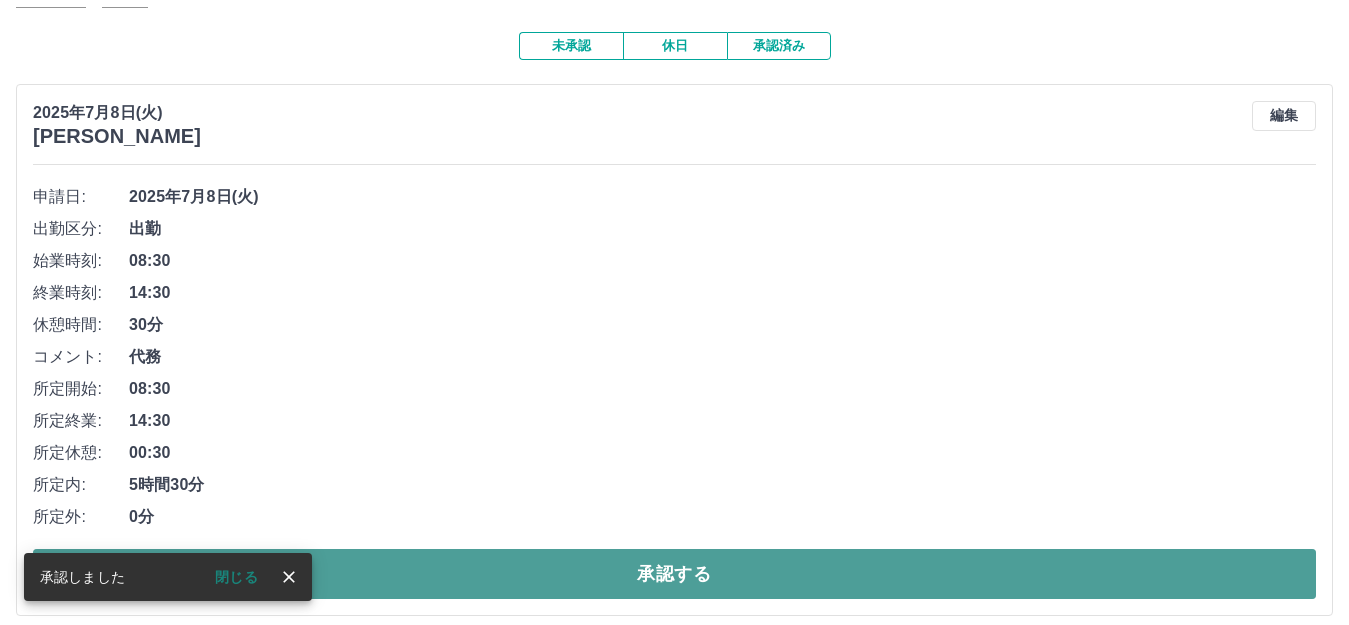 click on "承認する" at bounding box center (674, 574) 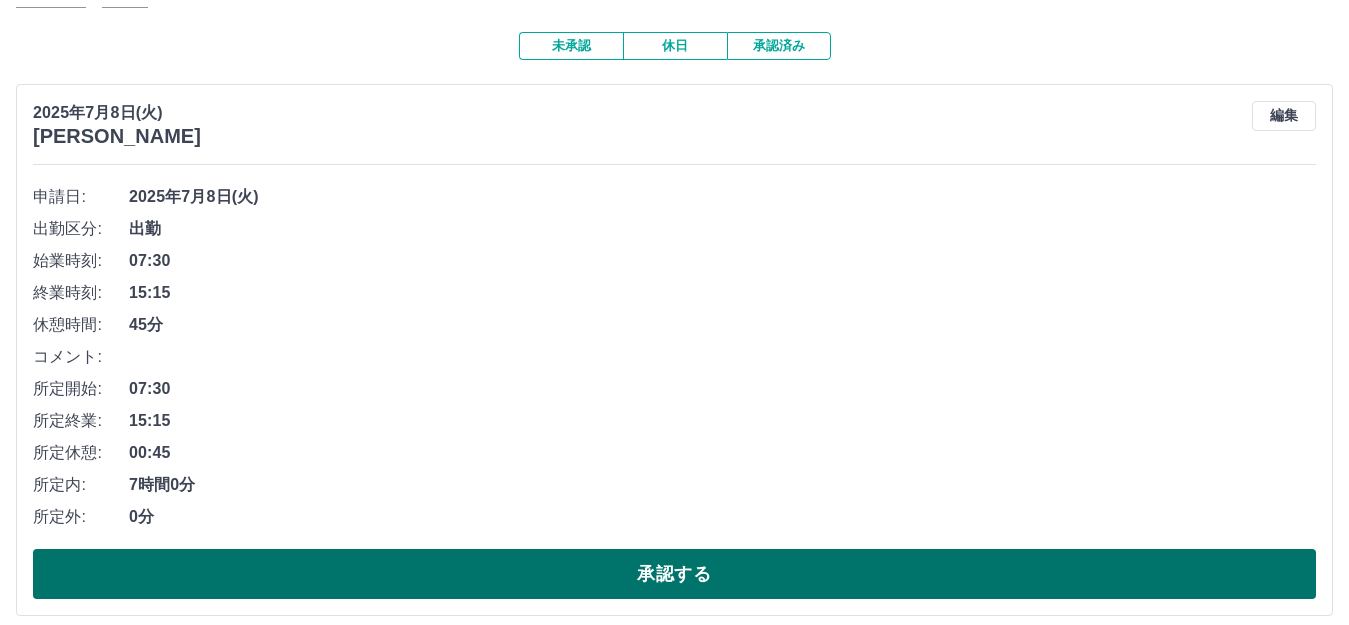 click on "承認する" at bounding box center (674, 574) 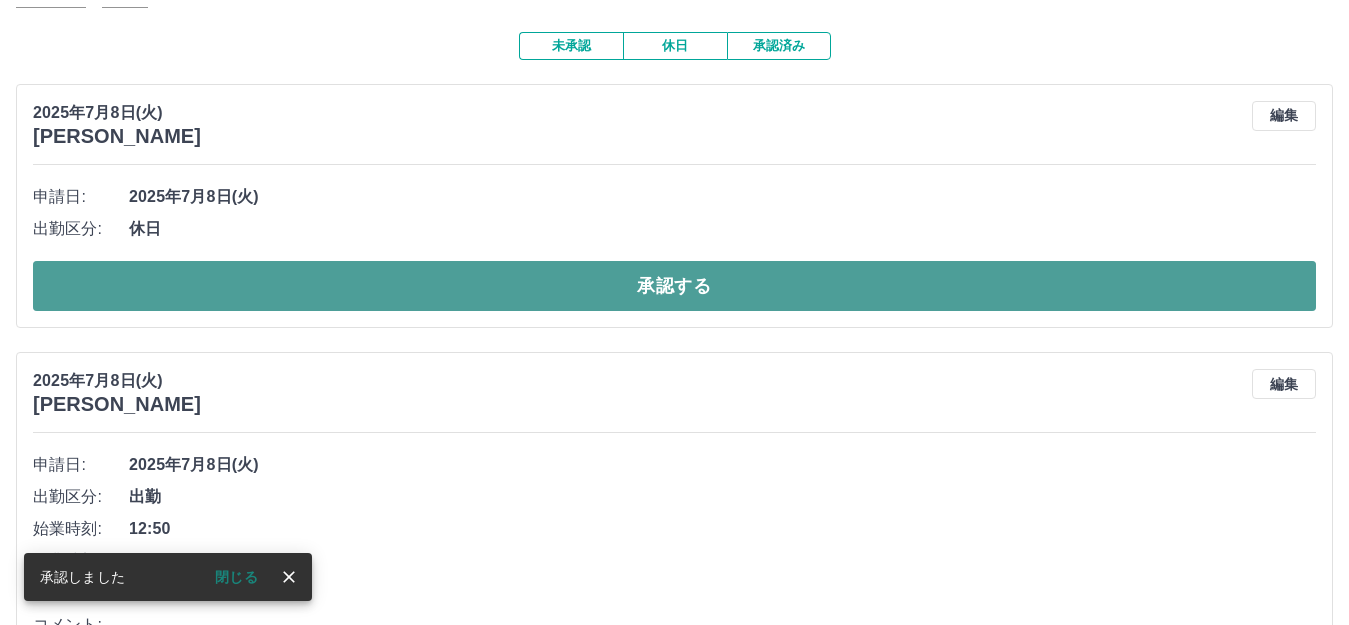 click on "承認する" at bounding box center (674, 286) 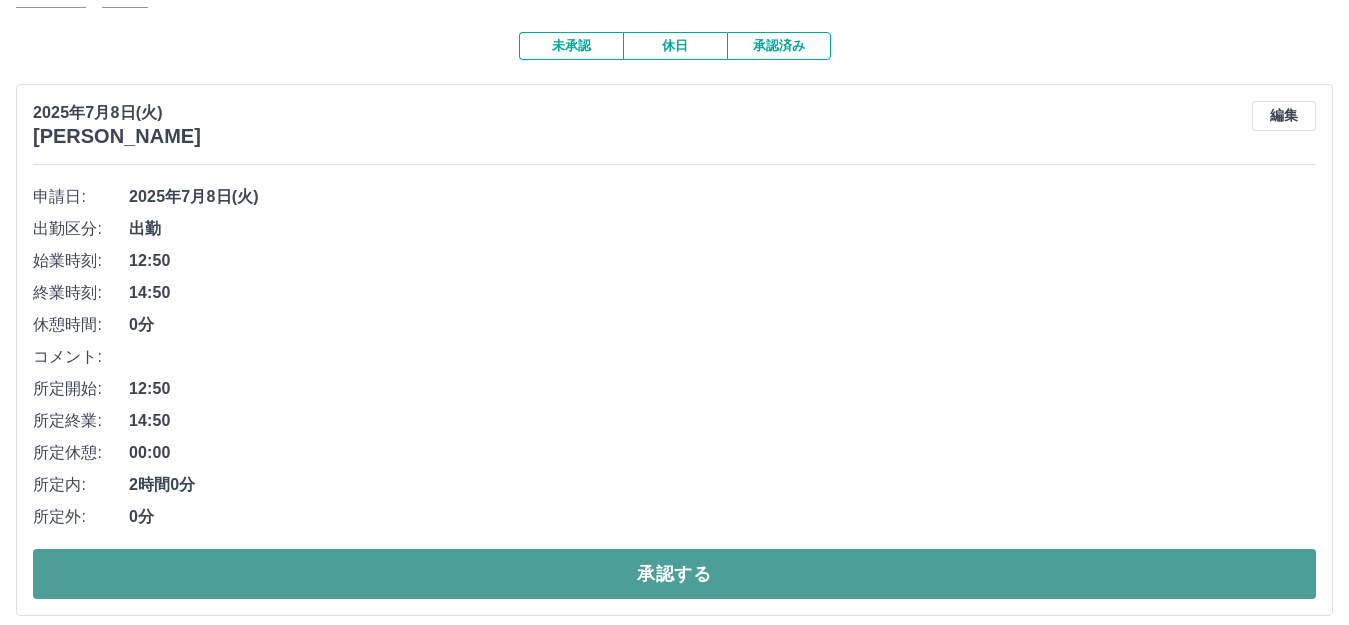 click on "承認する" at bounding box center [674, 574] 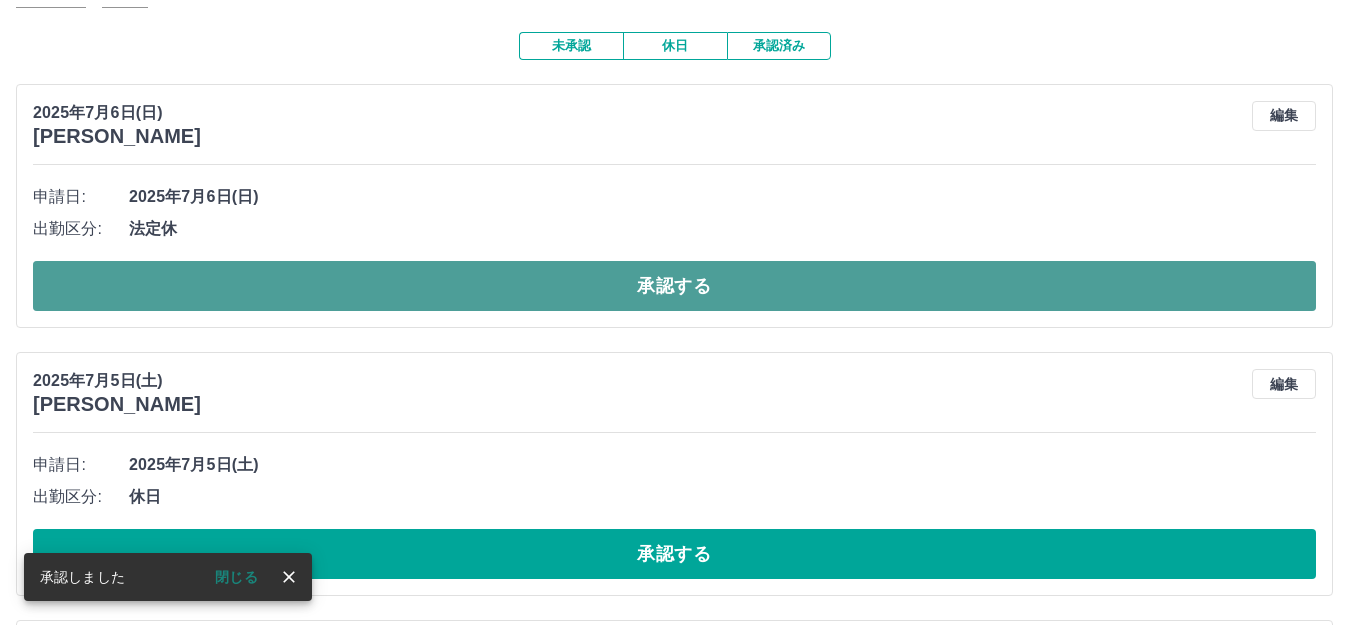 click on "承認する" at bounding box center (674, 286) 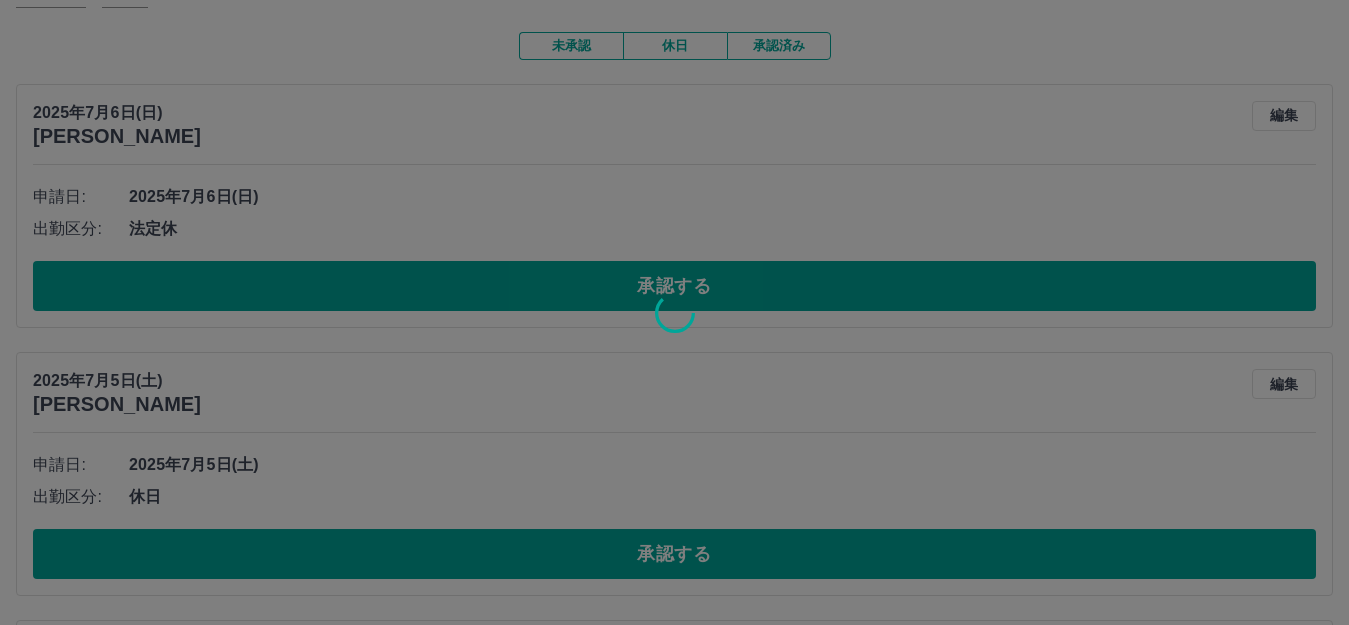 scroll, scrollTop: 149, scrollLeft: 0, axis: vertical 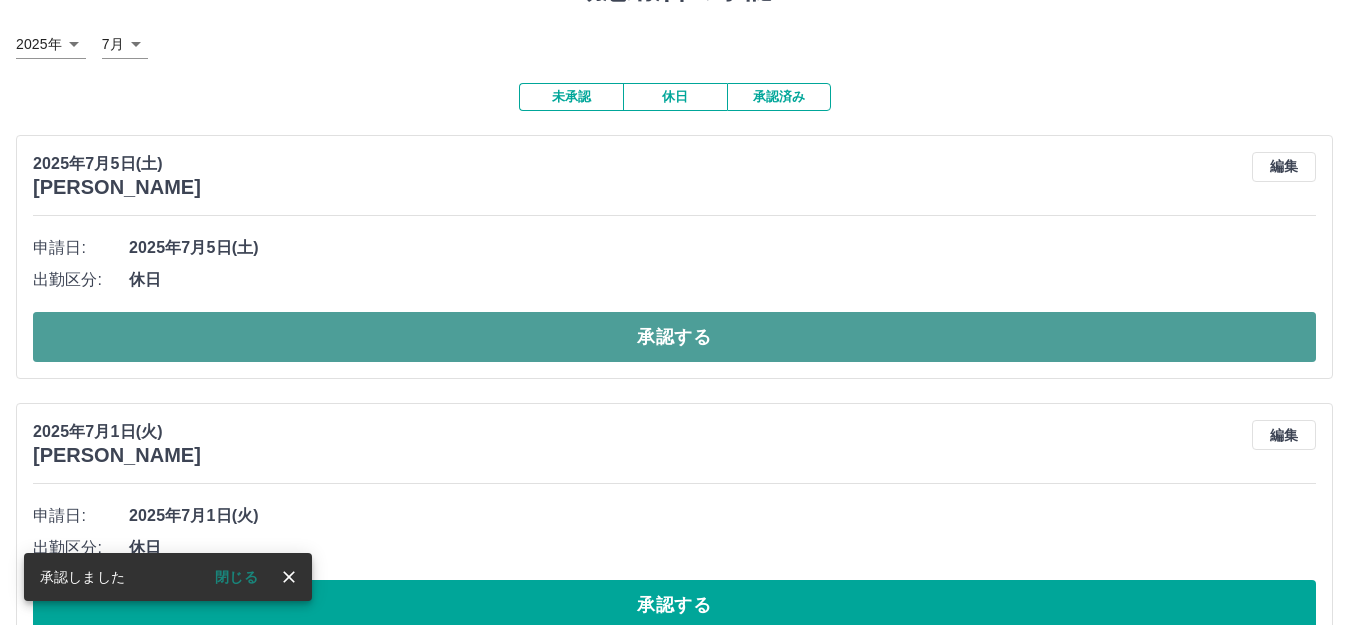 click on "承認する" at bounding box center (674, 337) 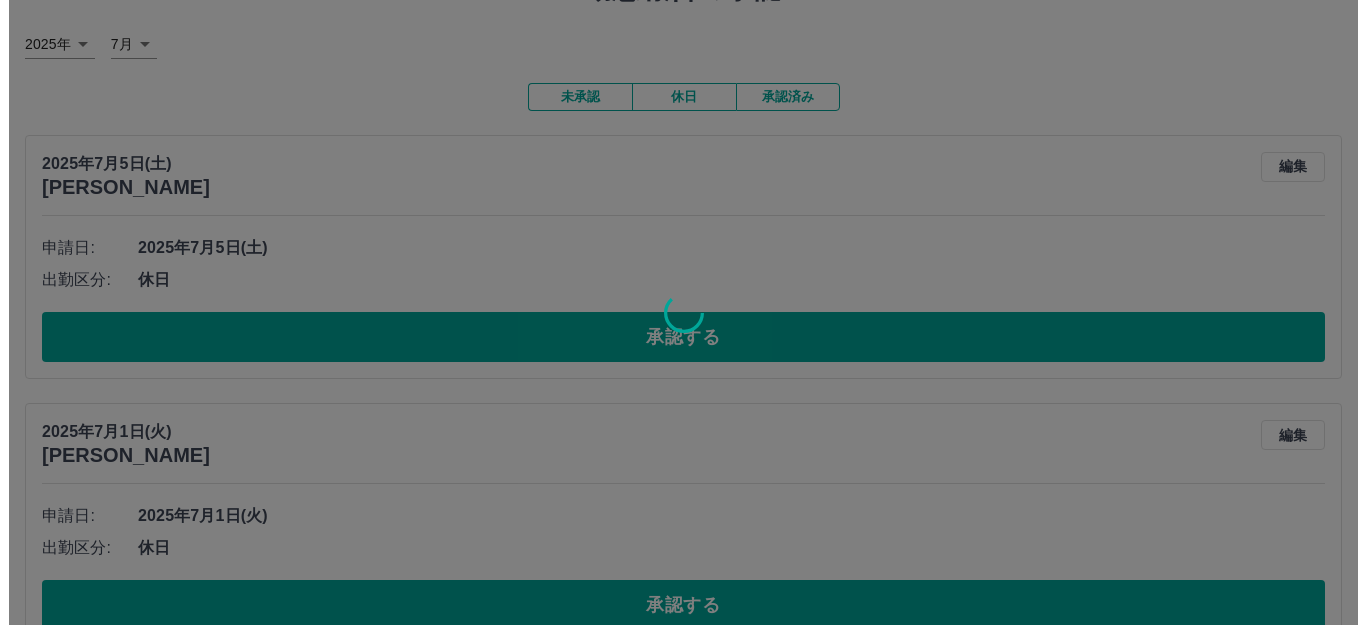 scroll, scrollTop: 0, scrollLeft: 0, axis: both 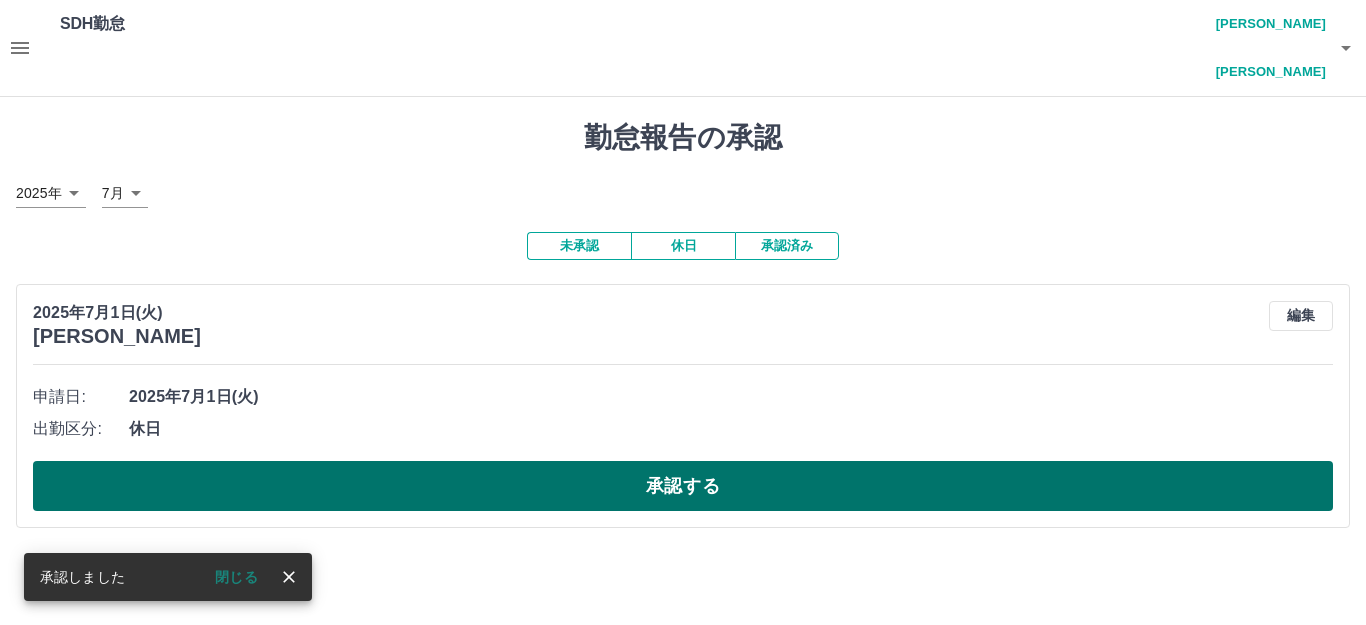 click on "承認する" at bounding box center (683, 486) 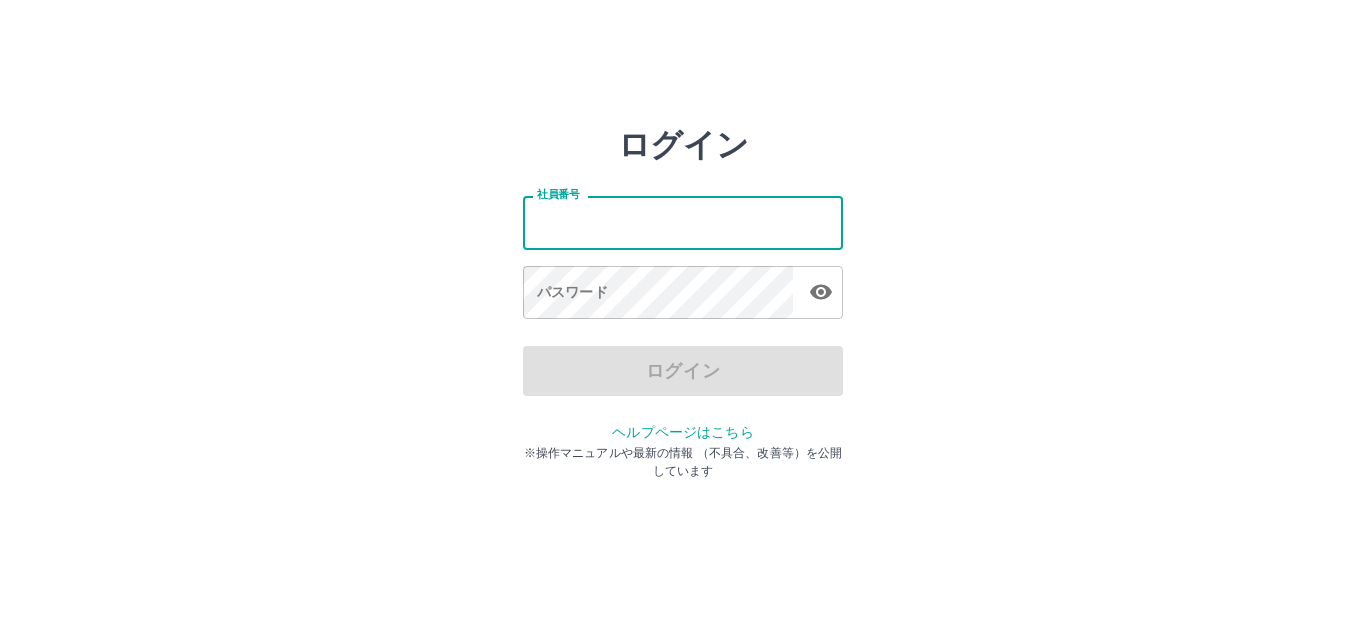 scroll, scrollTop: 0, scrollLeft: 0, axis: both 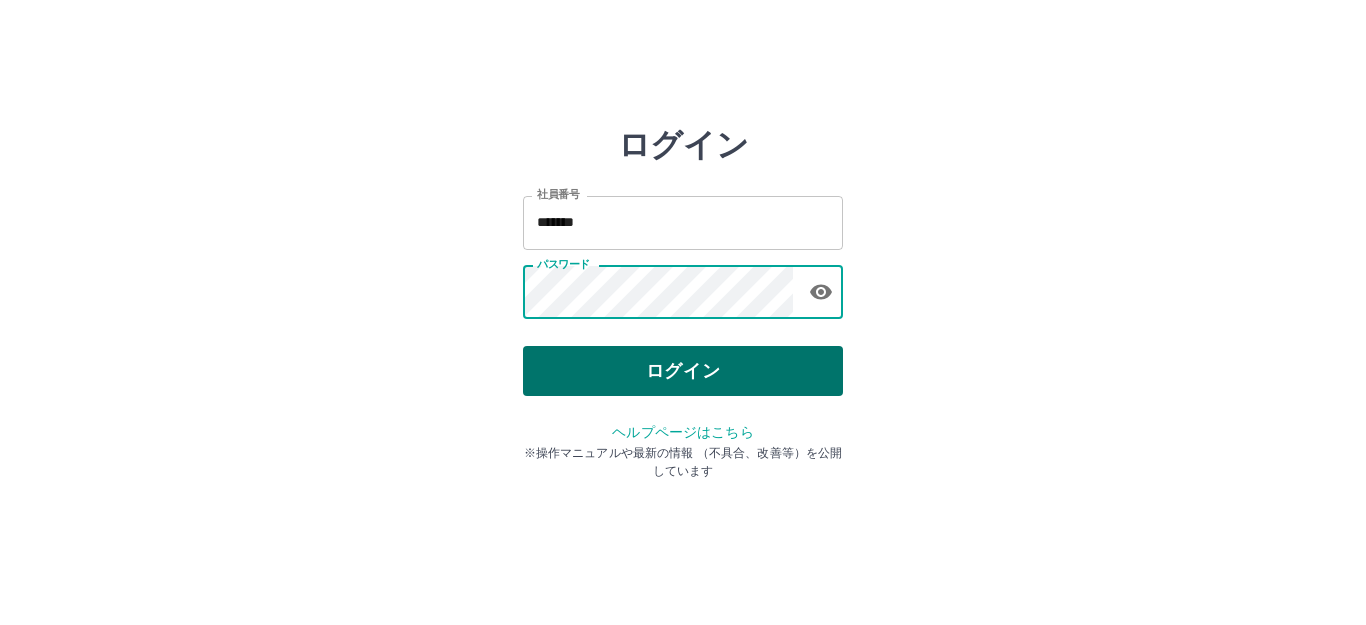 click on "ログイン" at bounding box center (683, 371) 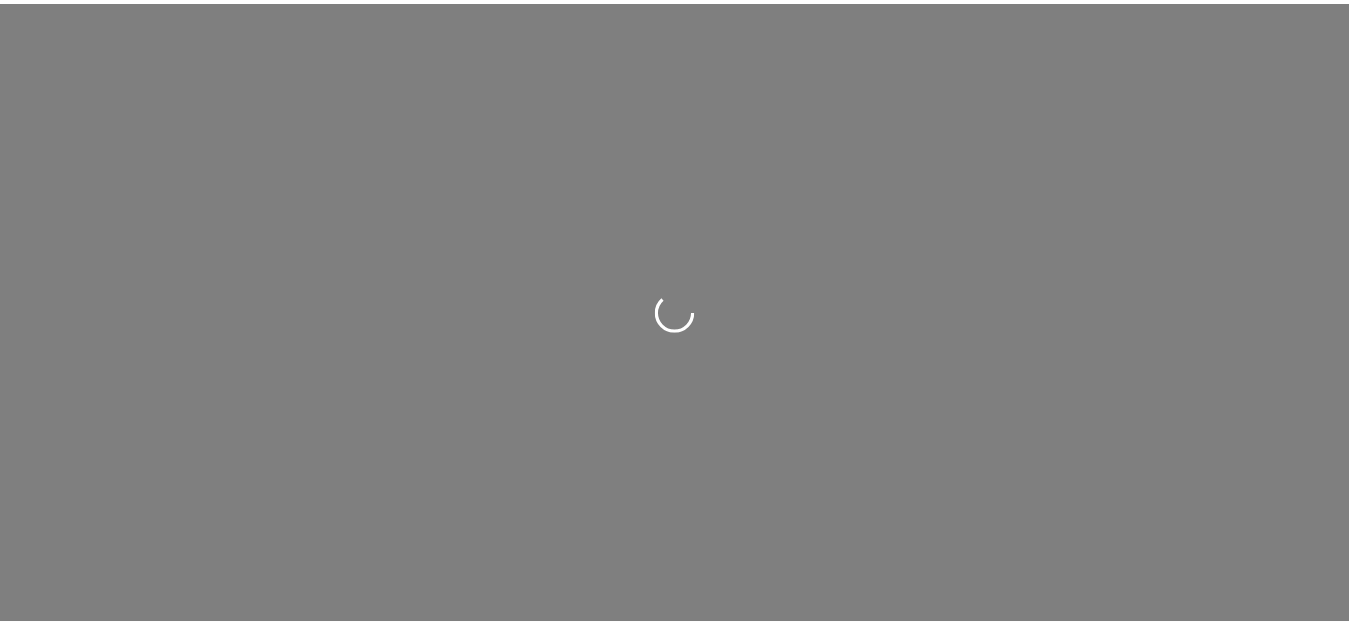 scroll, scrollTop: 0, scrollLeft: 0, axis: both 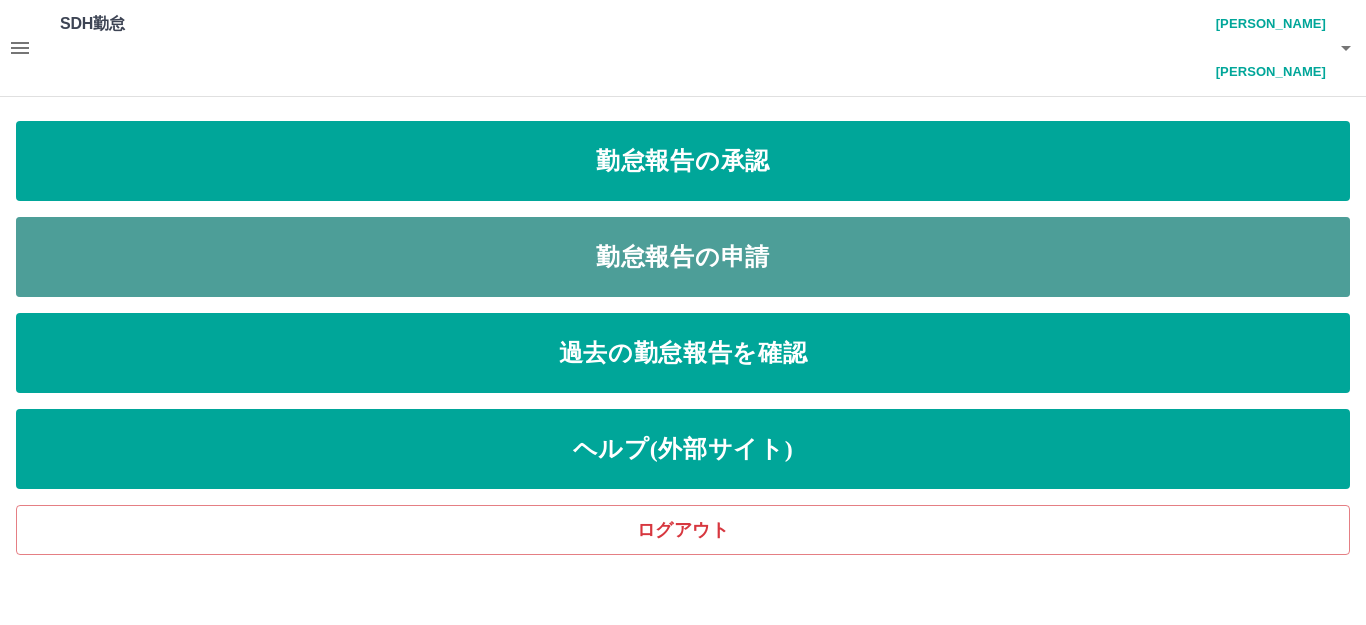 click on "勤怠報告の申請" at bounding box center (683, 257) 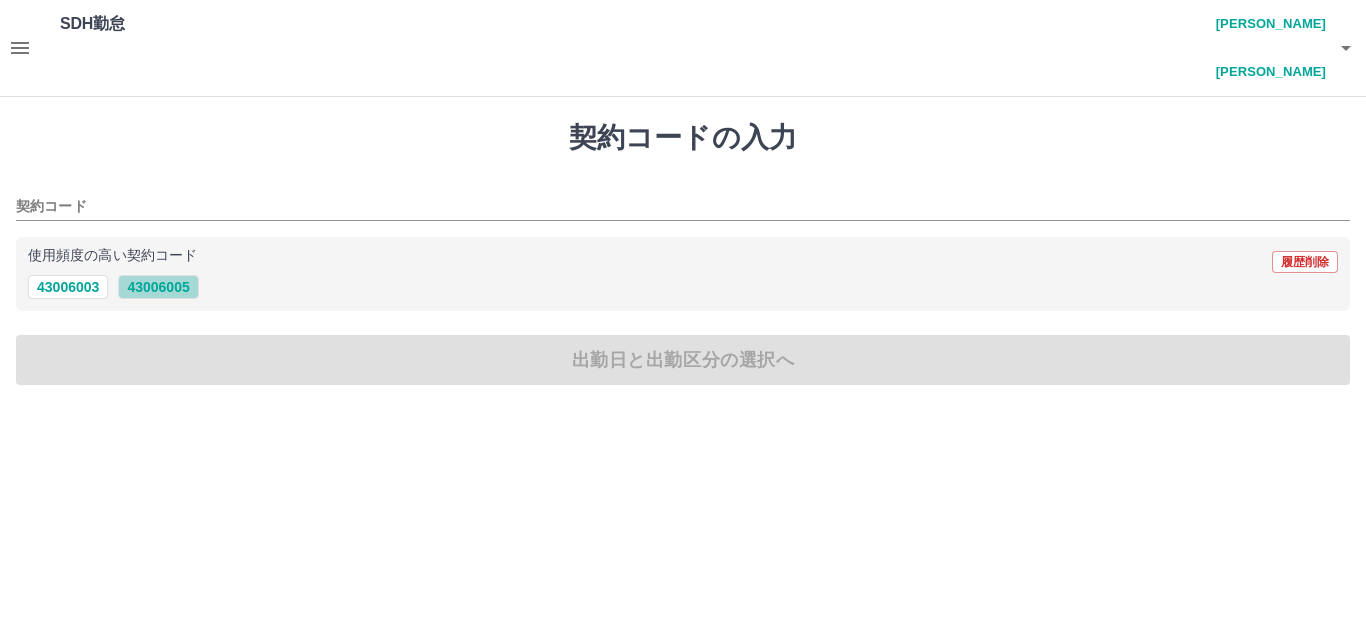 click on "43006005" at bounding box center [158, 287] 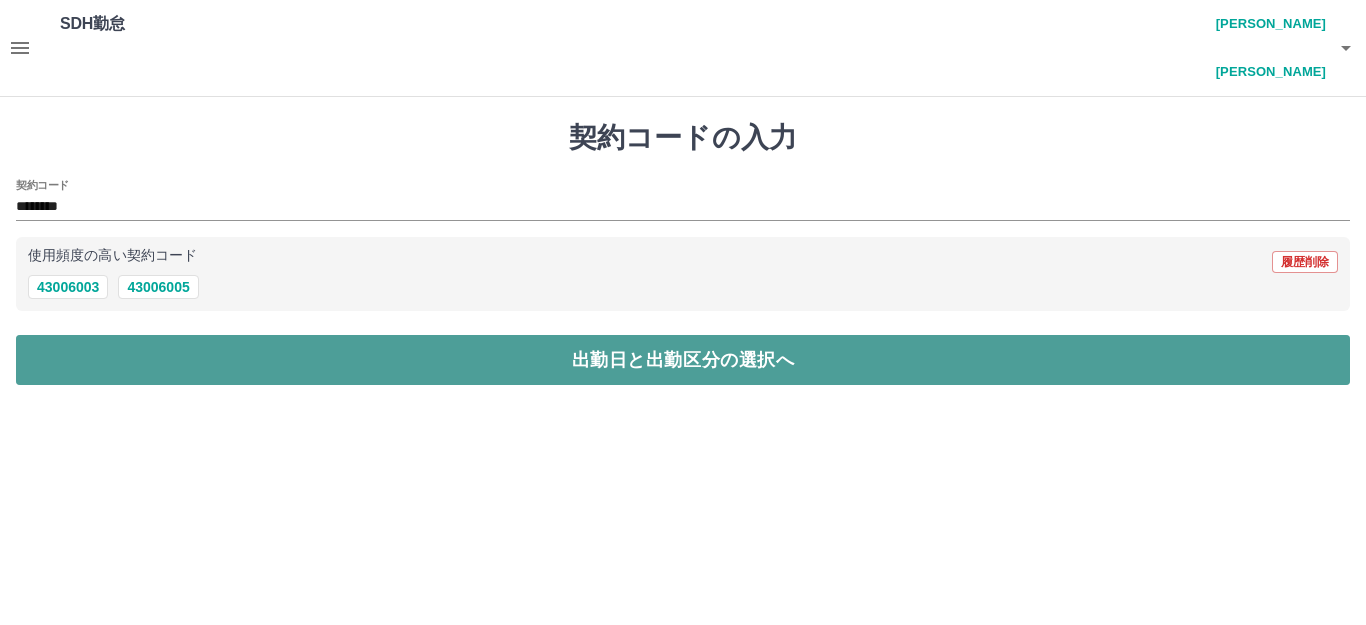 click on "出勤日と出勤区分の選択へ" at bounding box center [683, 360] 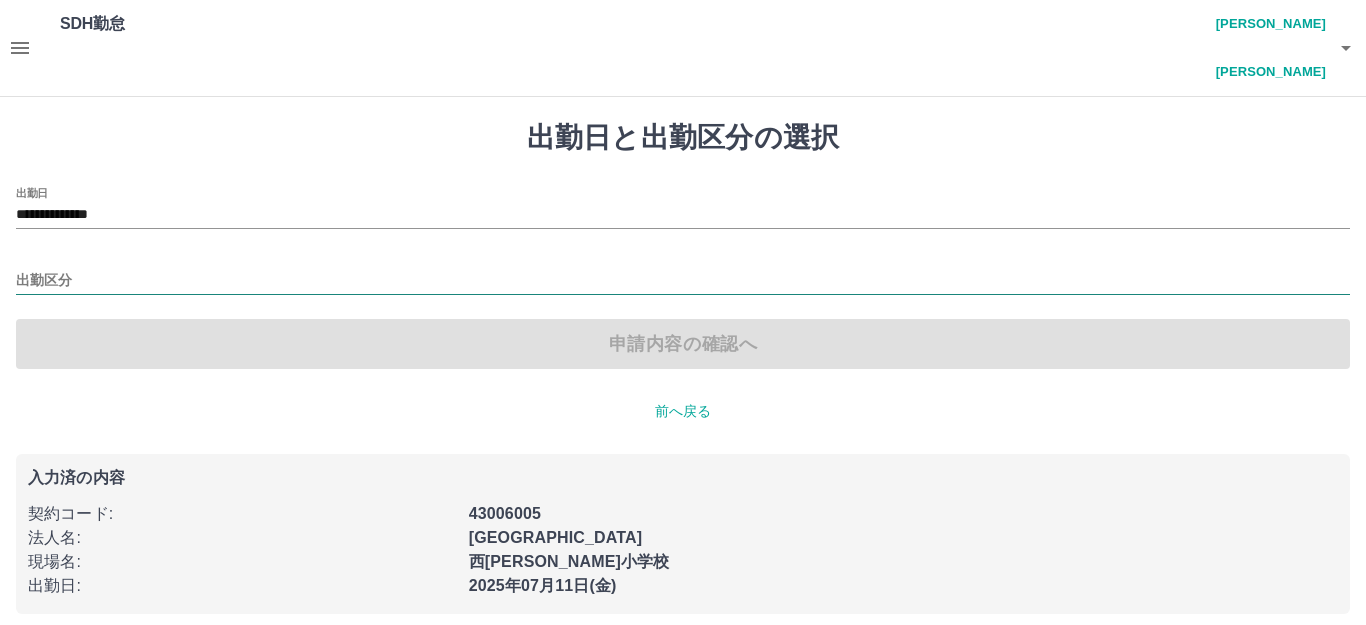 click on "出勤区分" at bounding box center [683, 281] 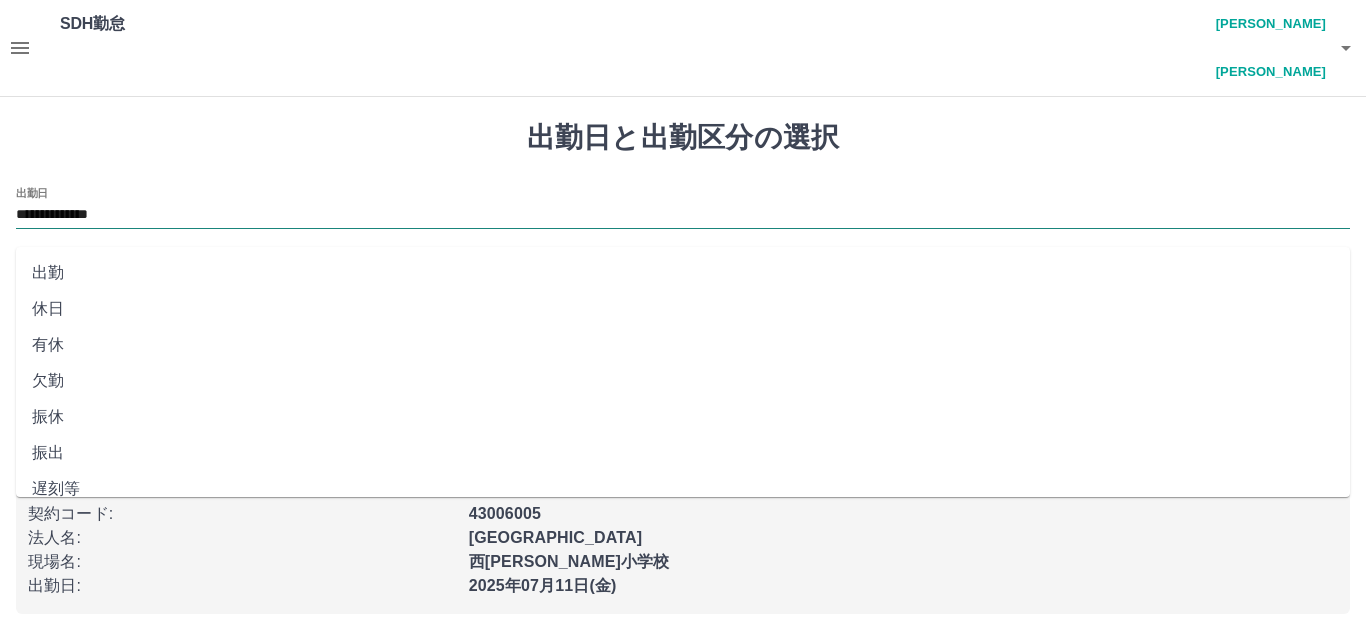 drag, startPoint x: 66, startPoint y: 277, endPoint x: 141, endPoint y: 169, distance: 131.48764 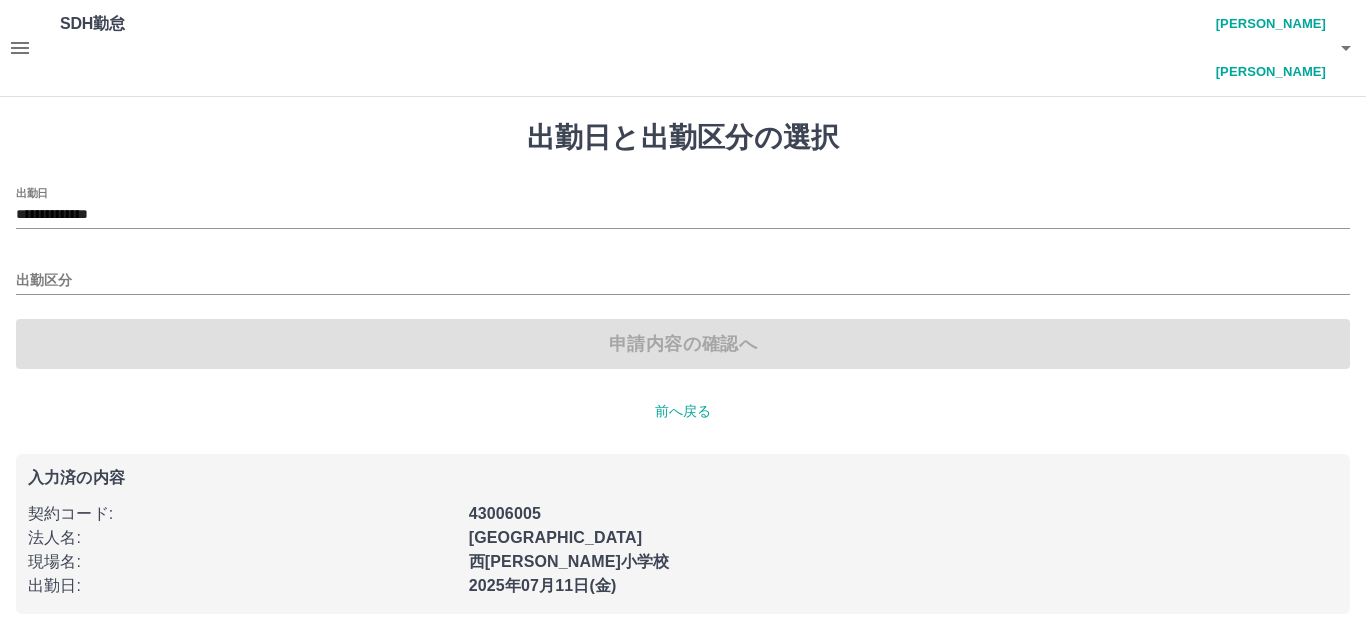 click on "**********" at bounding box center (683, 278) 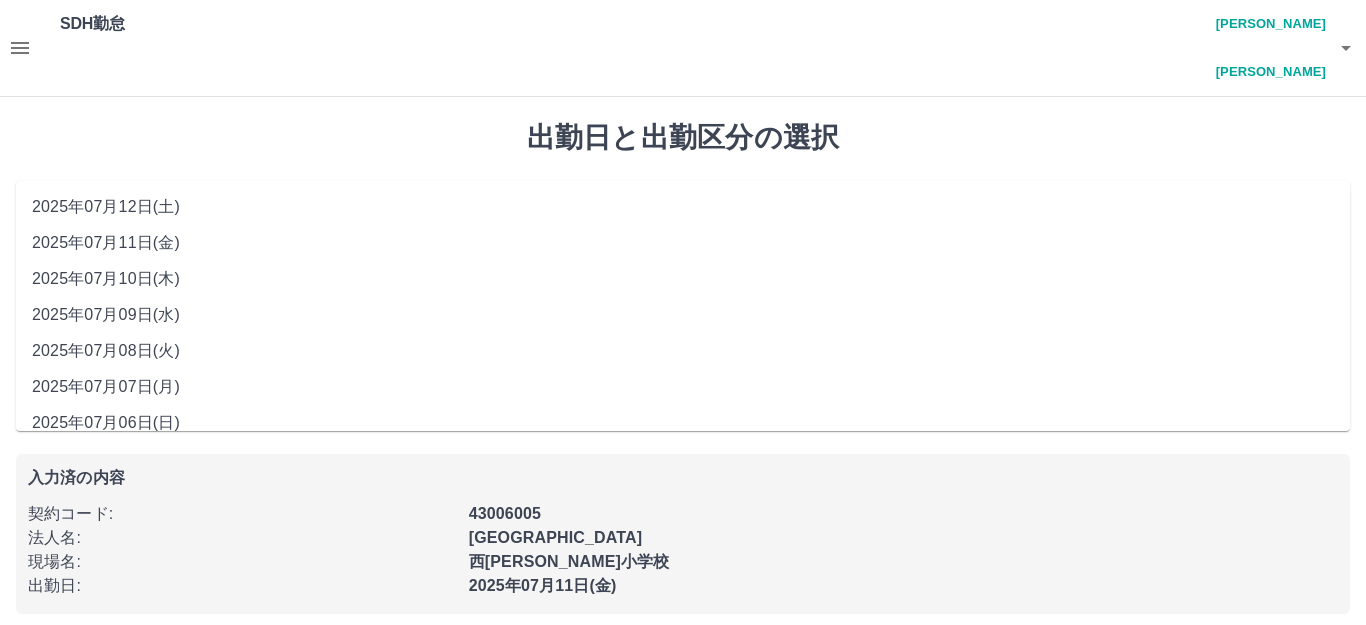 click on "**********" at bounding box center [683, 215] 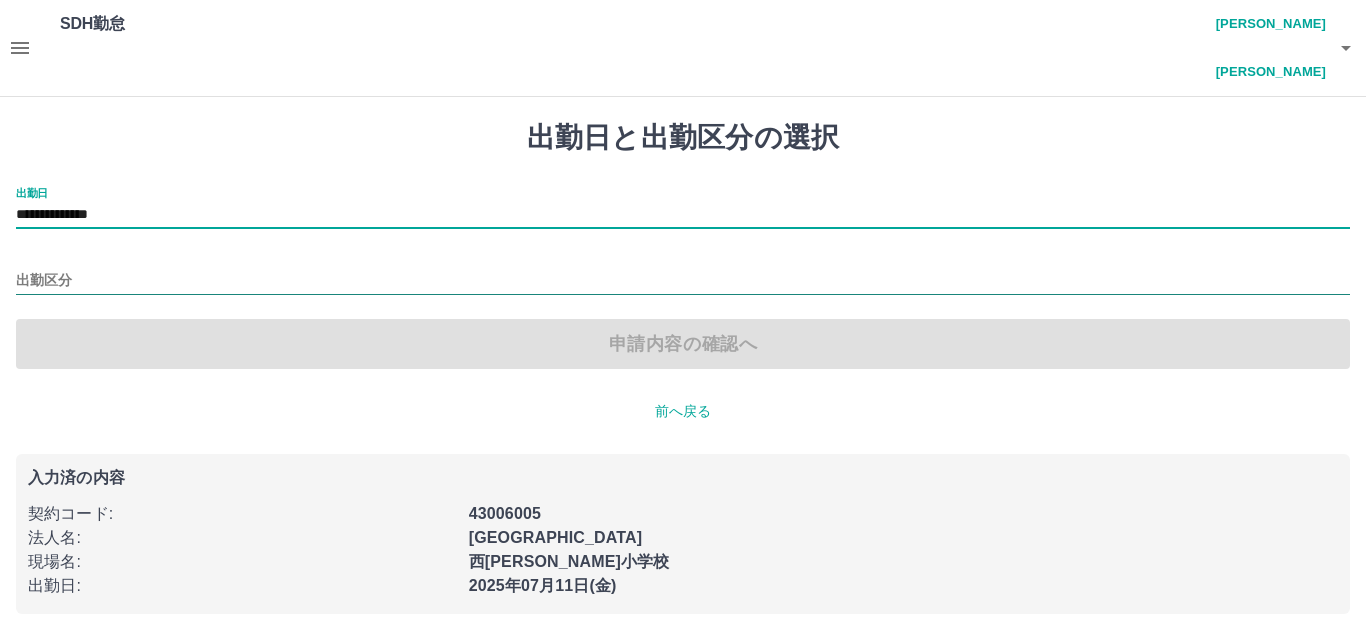 click on "出勤区分" at bounding box center (683, 281) 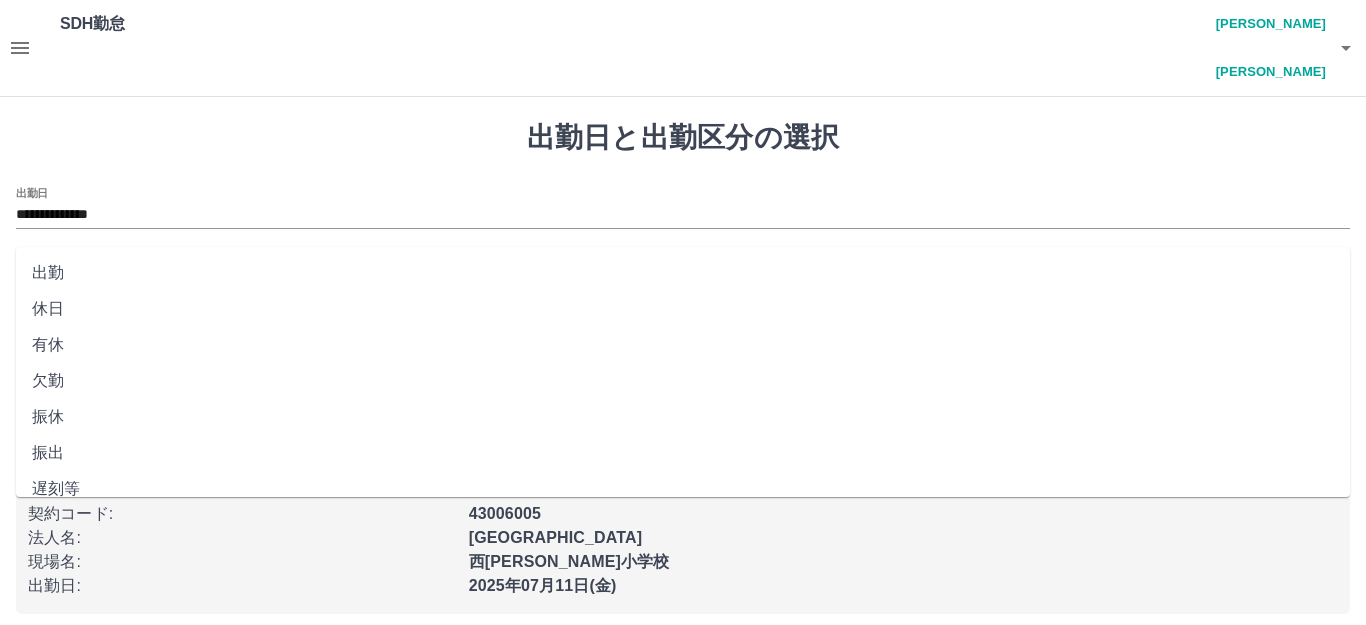 click on "出勤" at bounding box center [683, 273] 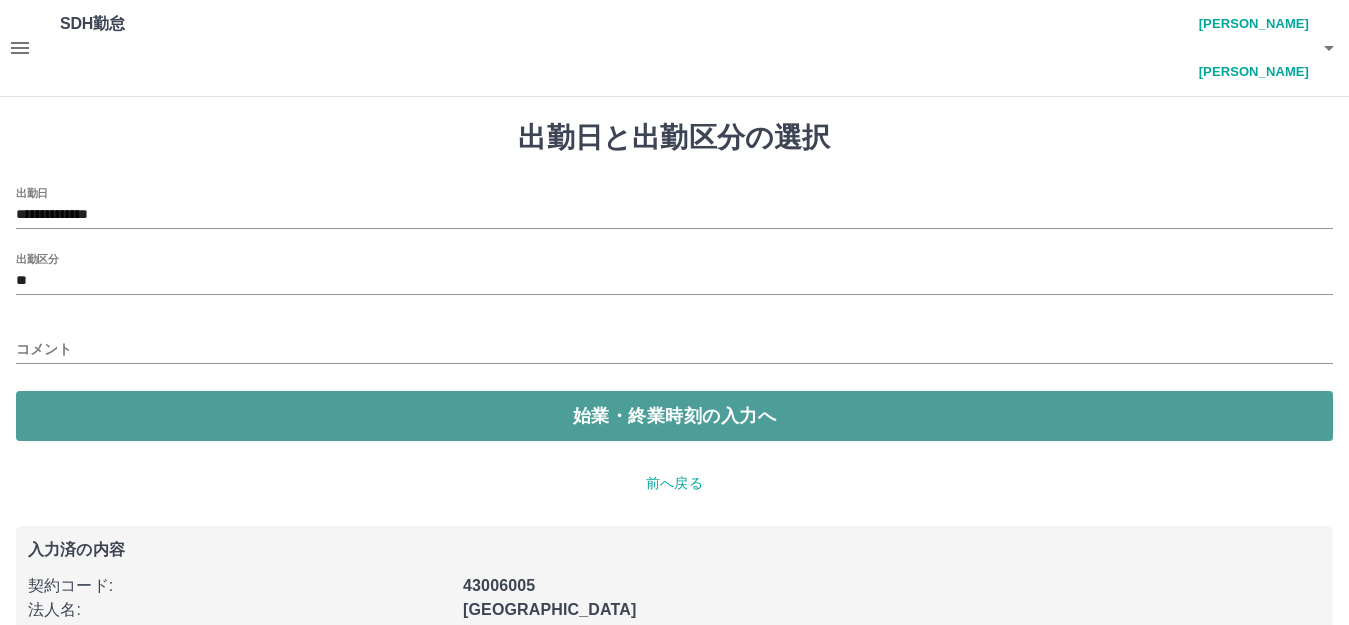 click on "始業・終業時刻の入力へ" at bounding box center (674, 416) 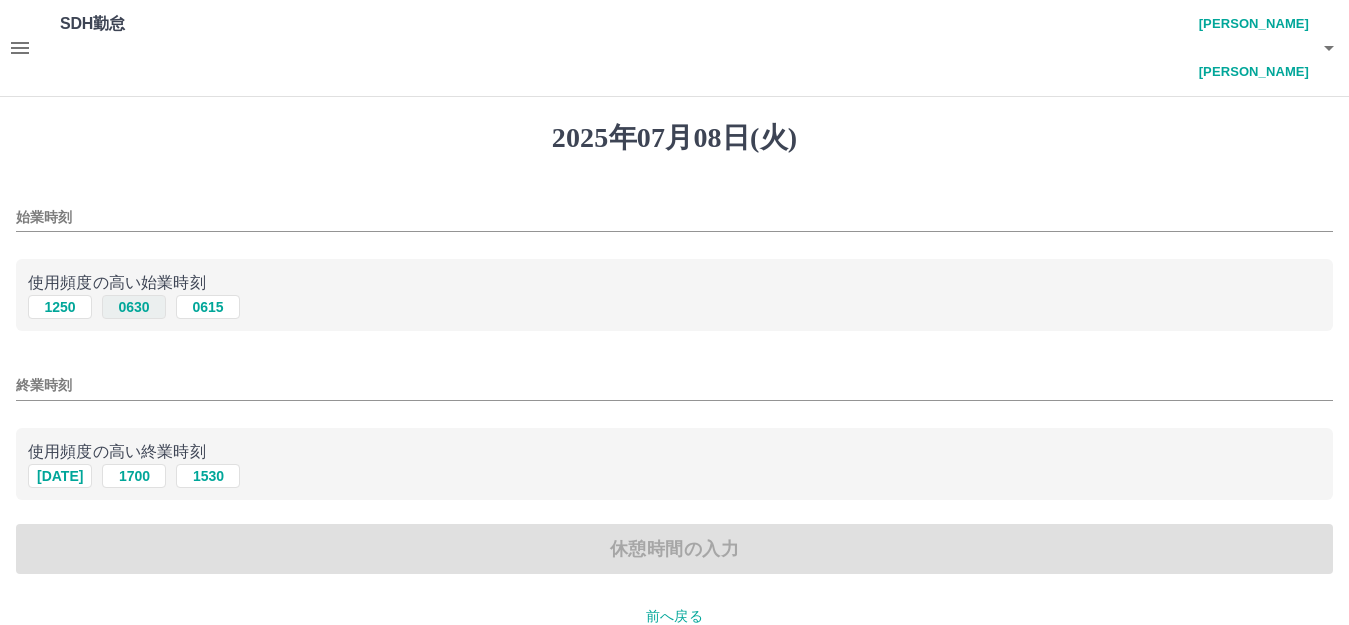 click on "0630" at bounding box center [134, 307] 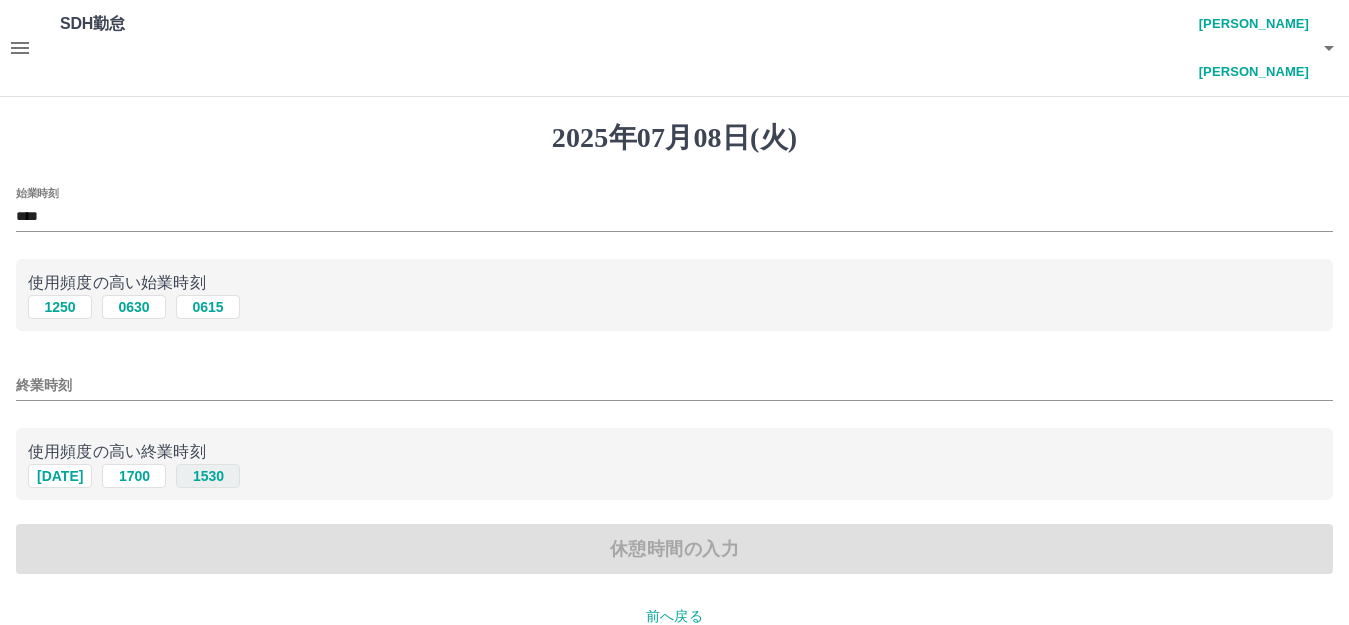 click on "1530" at bounding box center (208, 476) 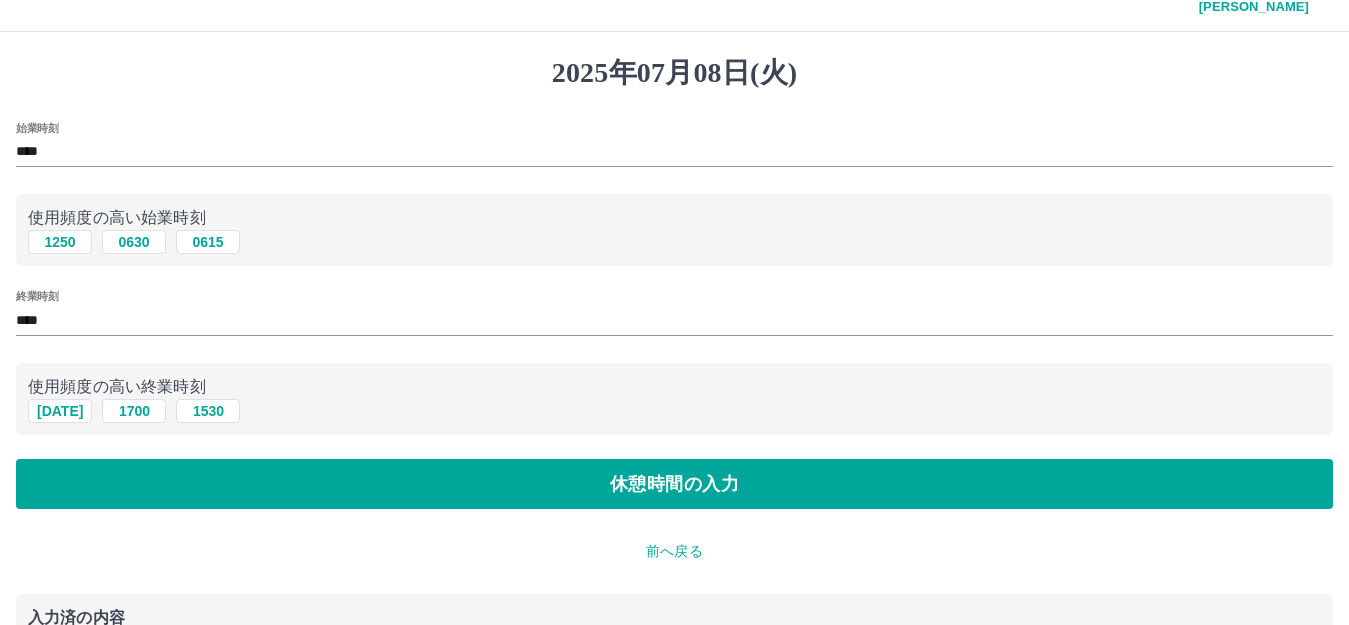 scroll, scrollTop: 100, scrollLeft: 0, axis: vertical 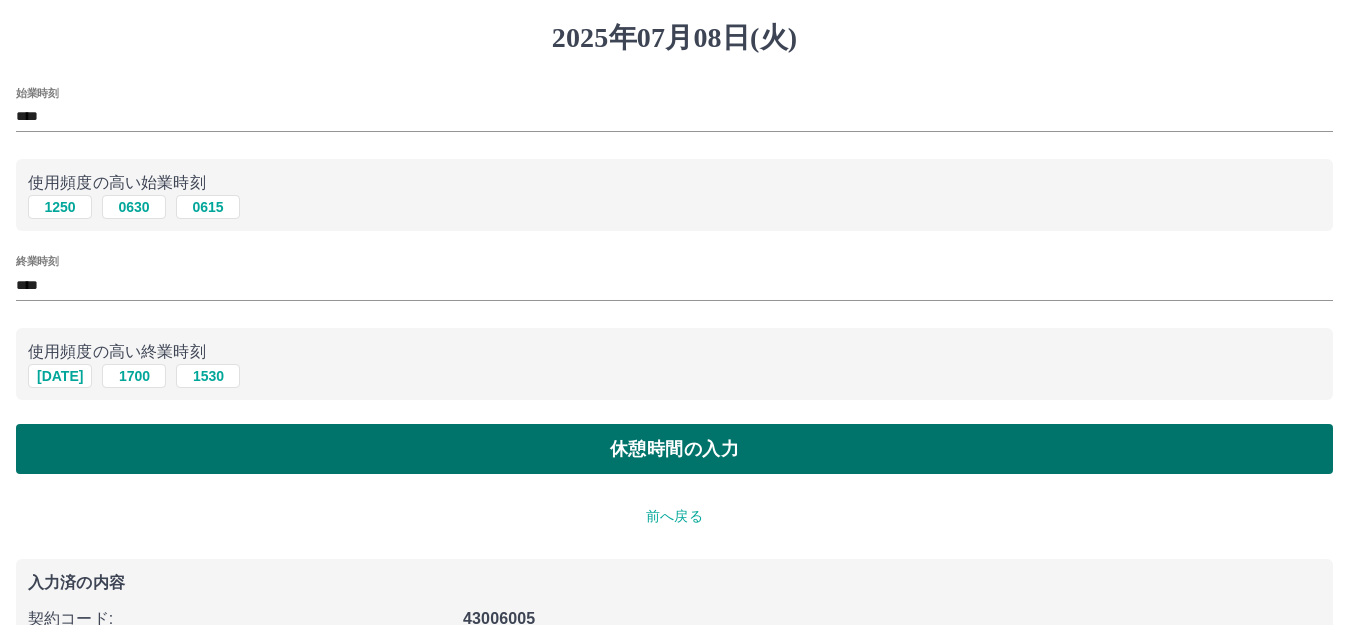 click on "休憩時間の入力" at bounding box center (674, 449) 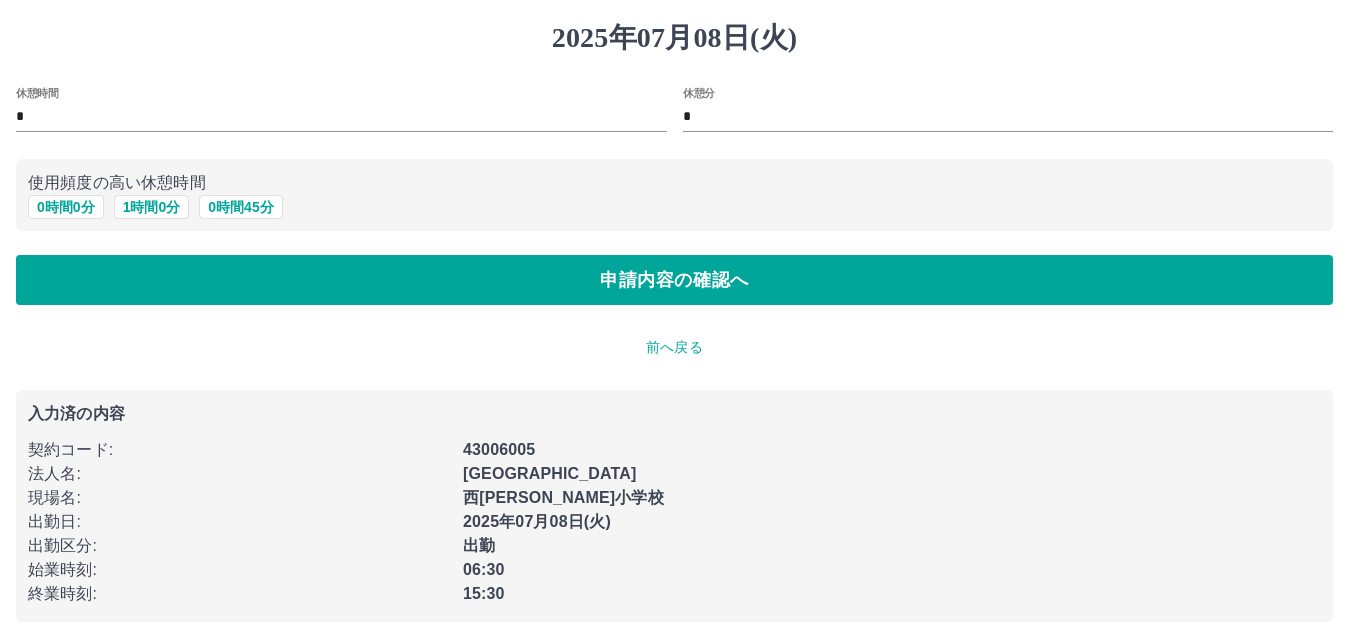 scroll, scrollTop: 0, scrollLeft: 0, axis: both 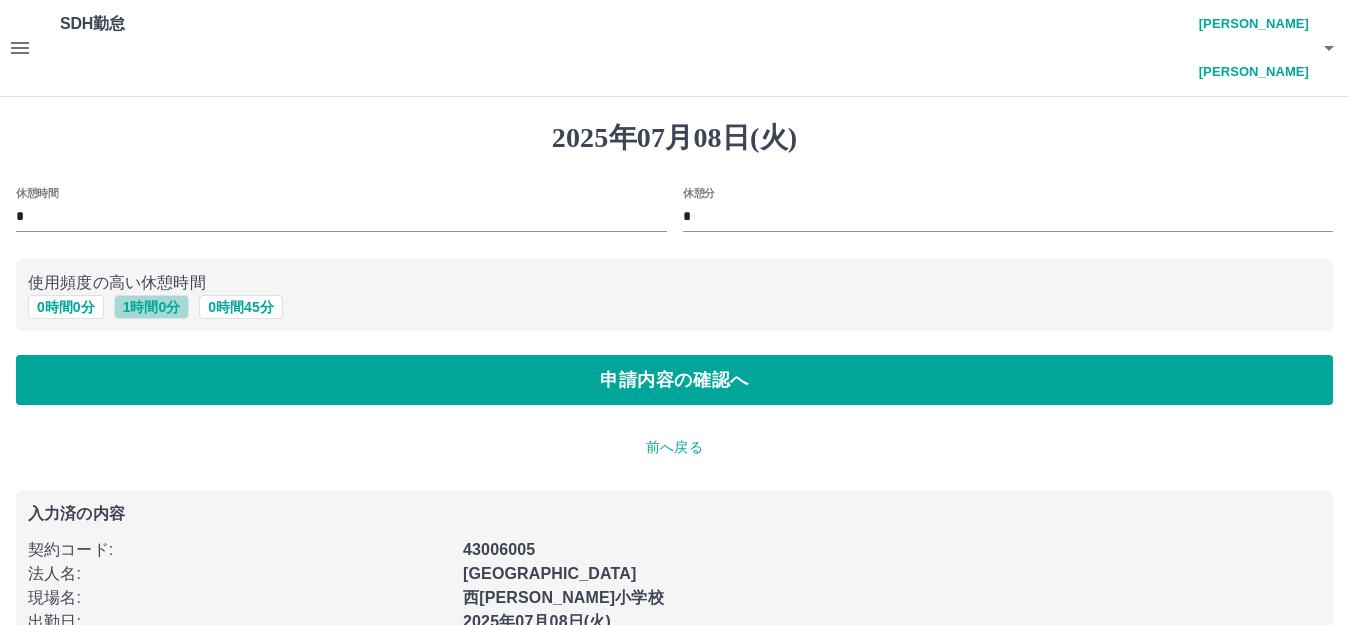 click on "1 時間 0 分" at bounding box center [152, 307] 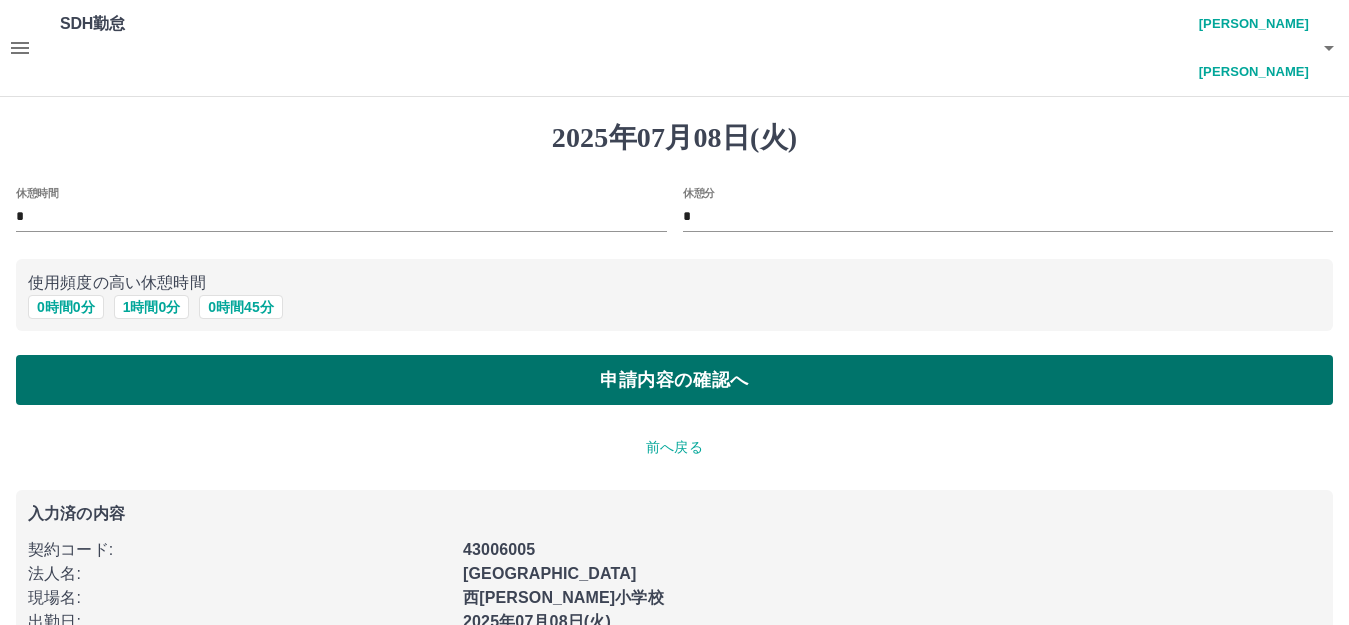click on "申請内容の確認へ" at bounding box center (674, 380) 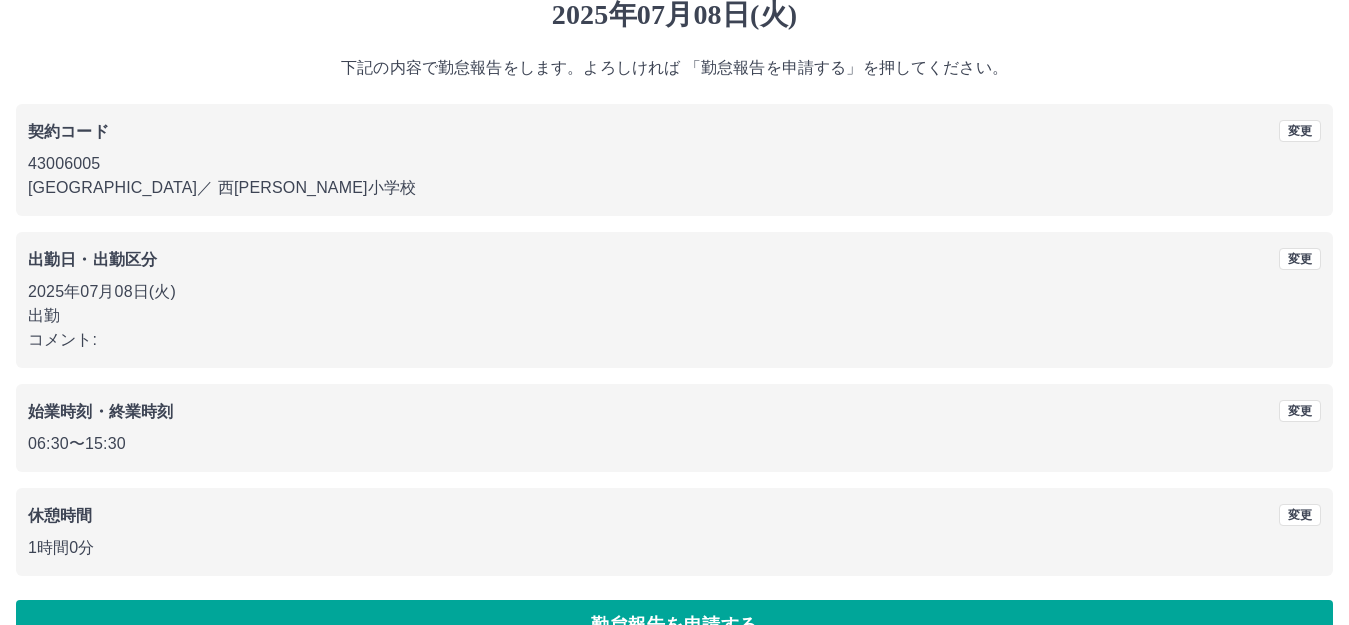 scroll, scrollTop: 124, scrollLeft: 0, axis: vertical 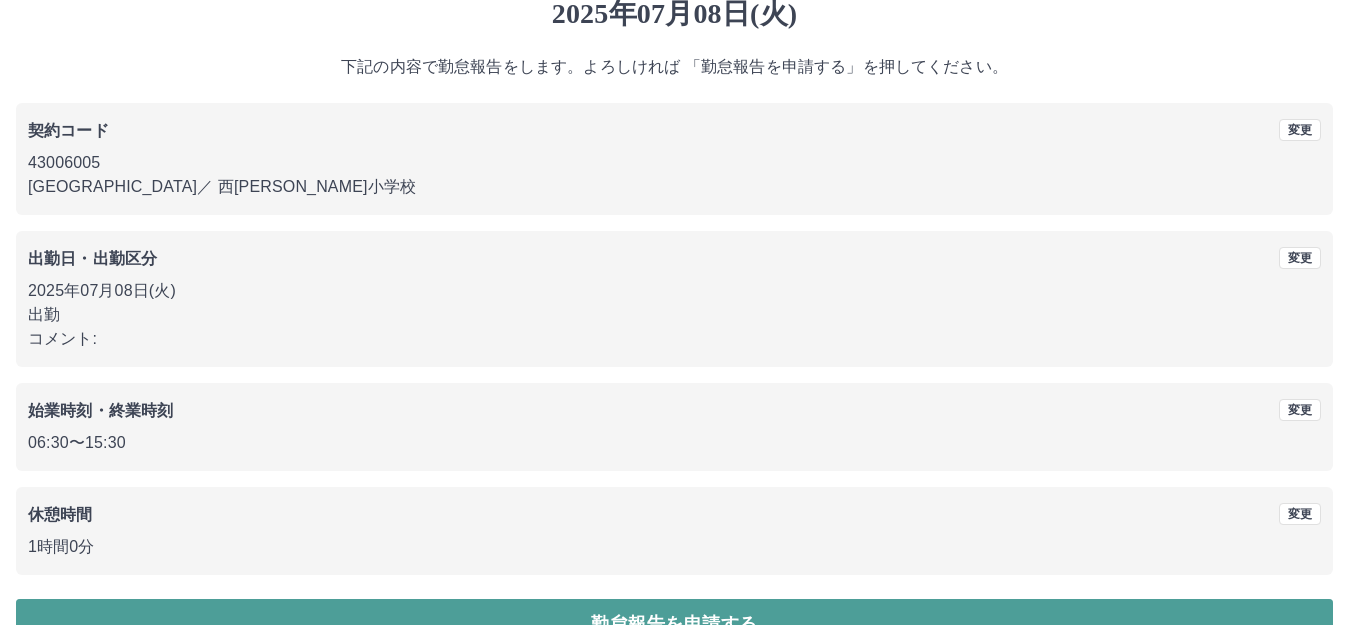 click on "勤怠報告を申請する" at bounding box center [674, 624] 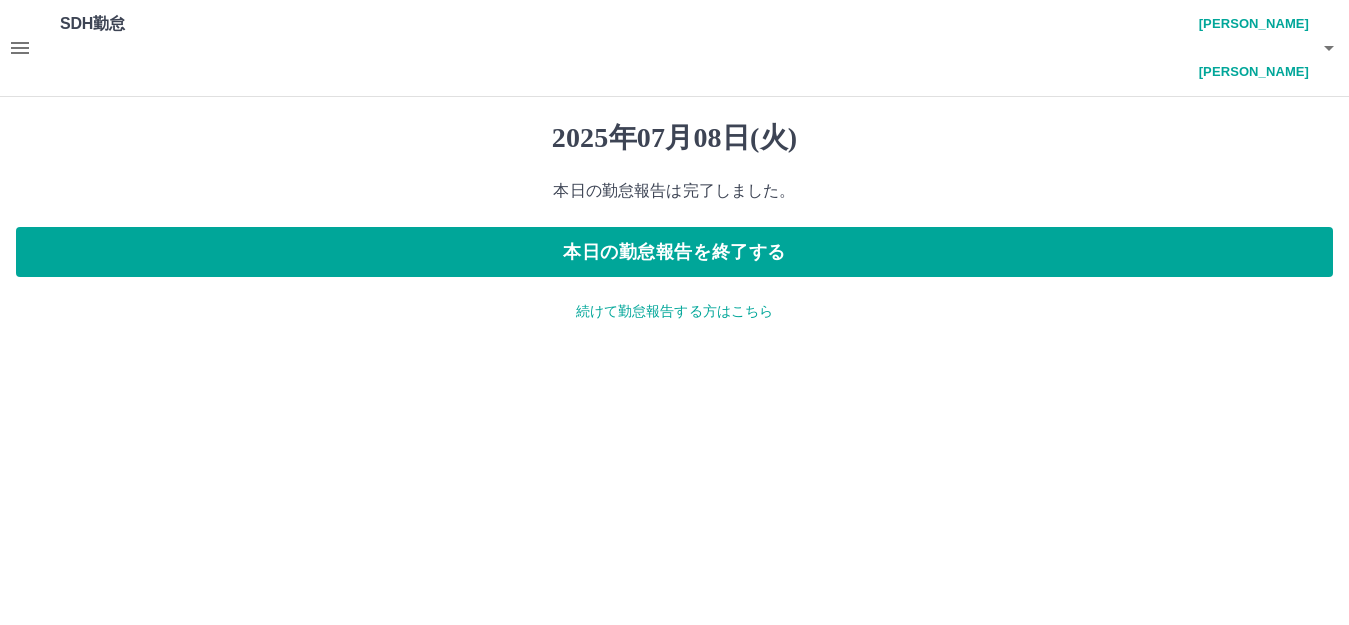 scroll, scrollTop: 0, scrollLeft: 0, axis: both 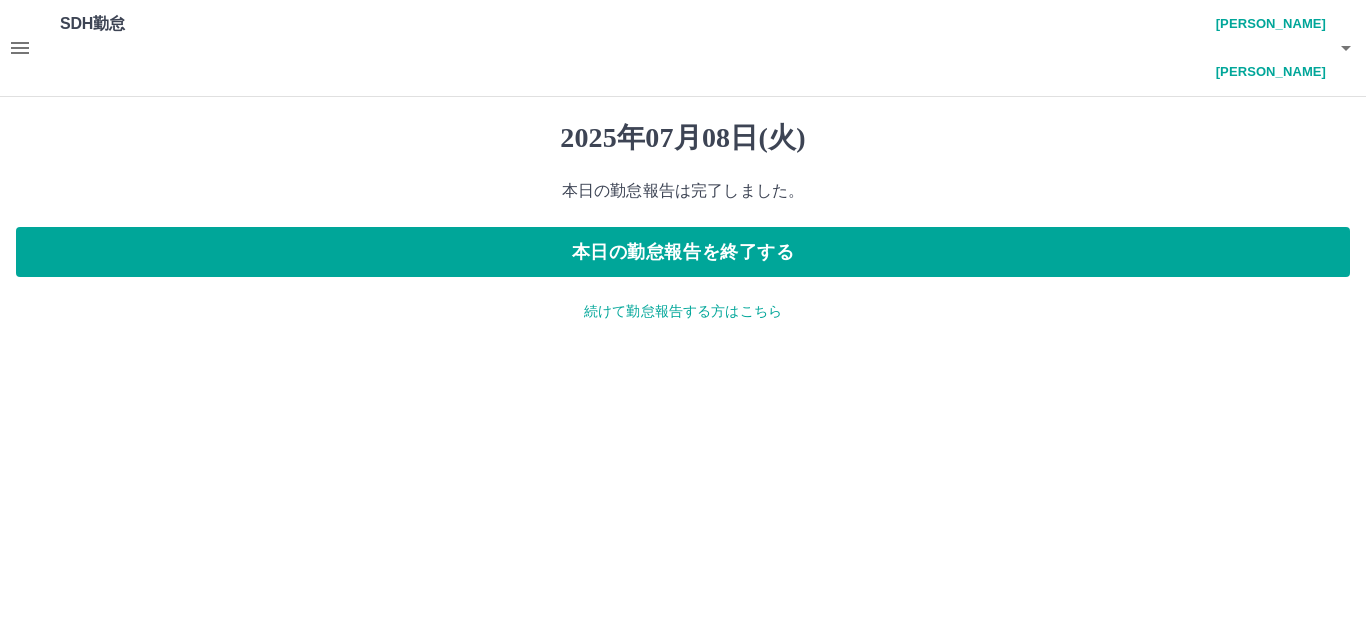 click on "続けて勤怠報告する方はこちら" at bounding box center (683, 311) 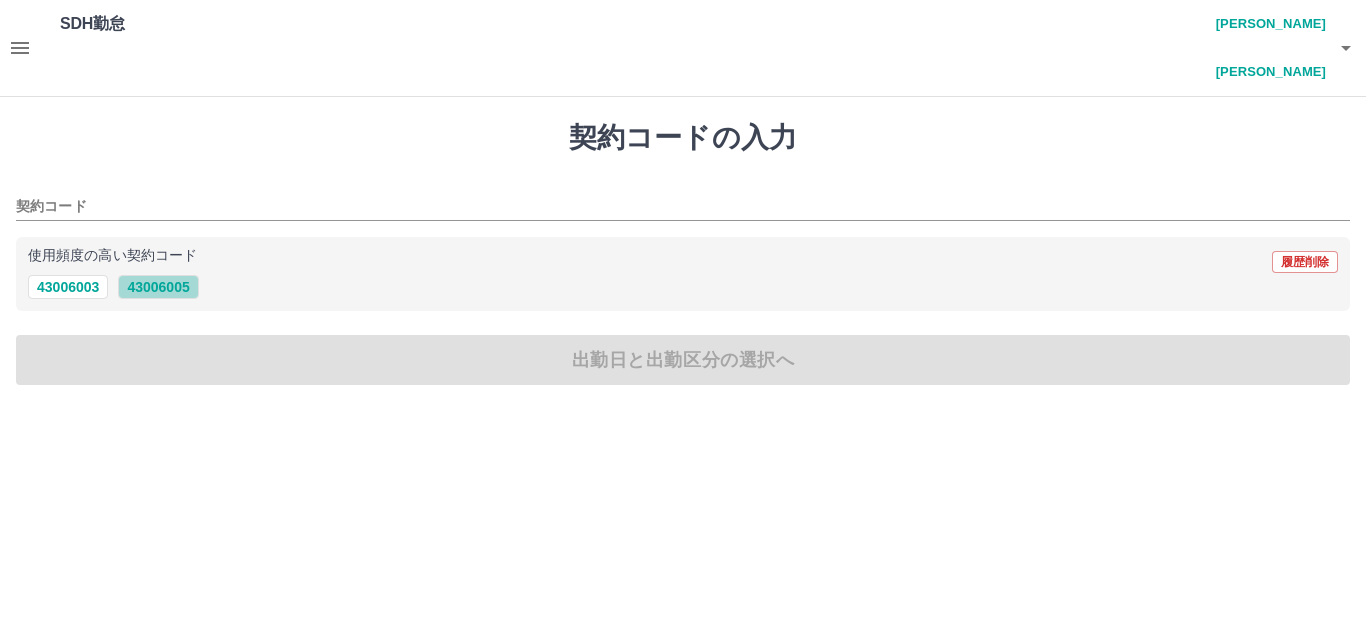 click on "43006005" at bounding box center [158, 287] 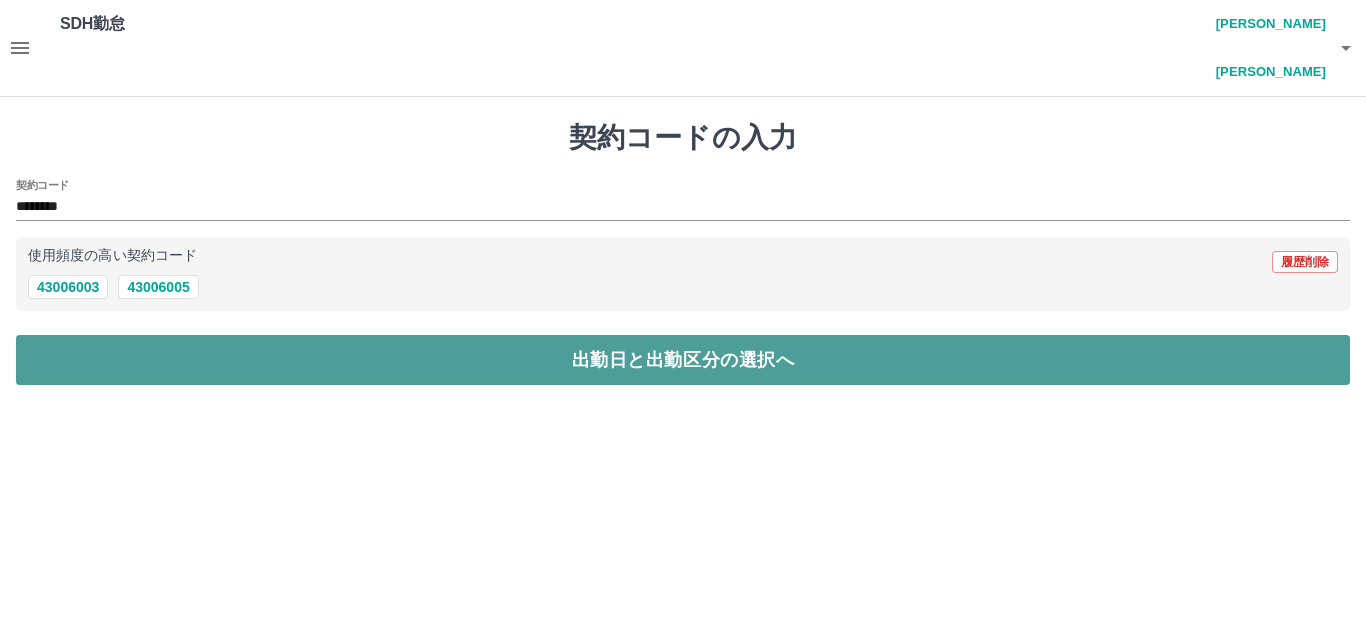 click on "出勤日と出勤区分の選択へ" at bounding box center [683, 360] 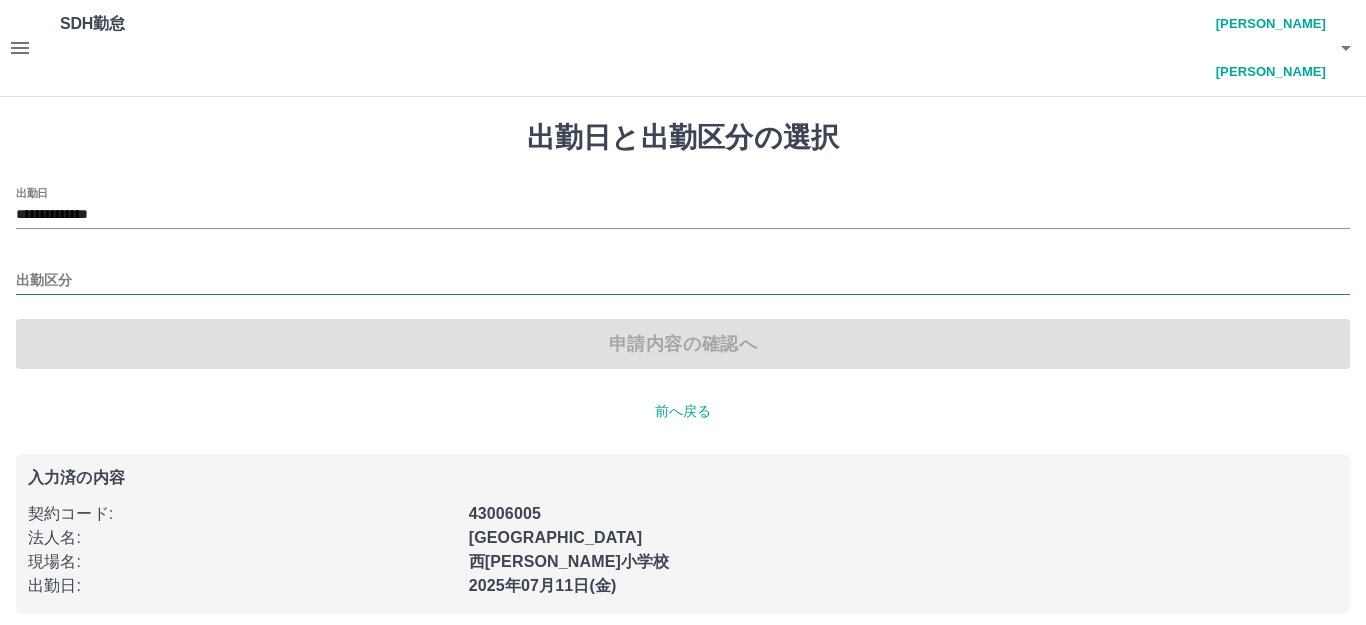 click on "出勤区分" at bounding box center (683, 281) 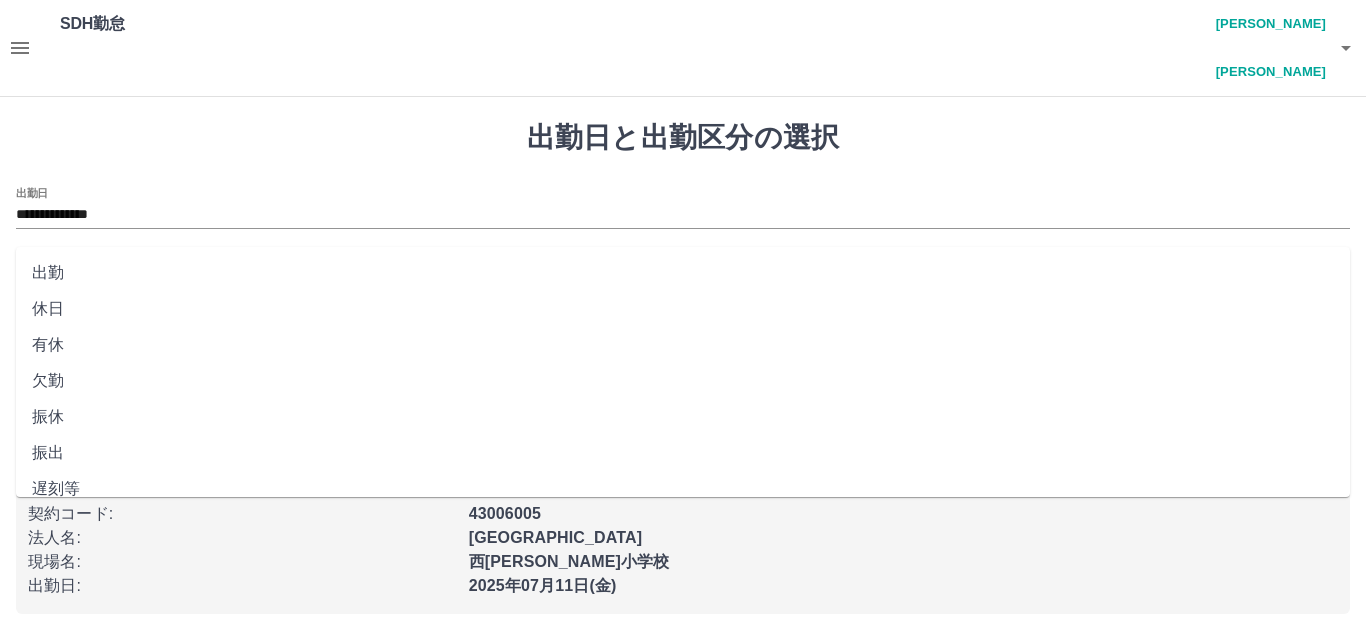 click on "出勤" at bounding box center (683, 273) 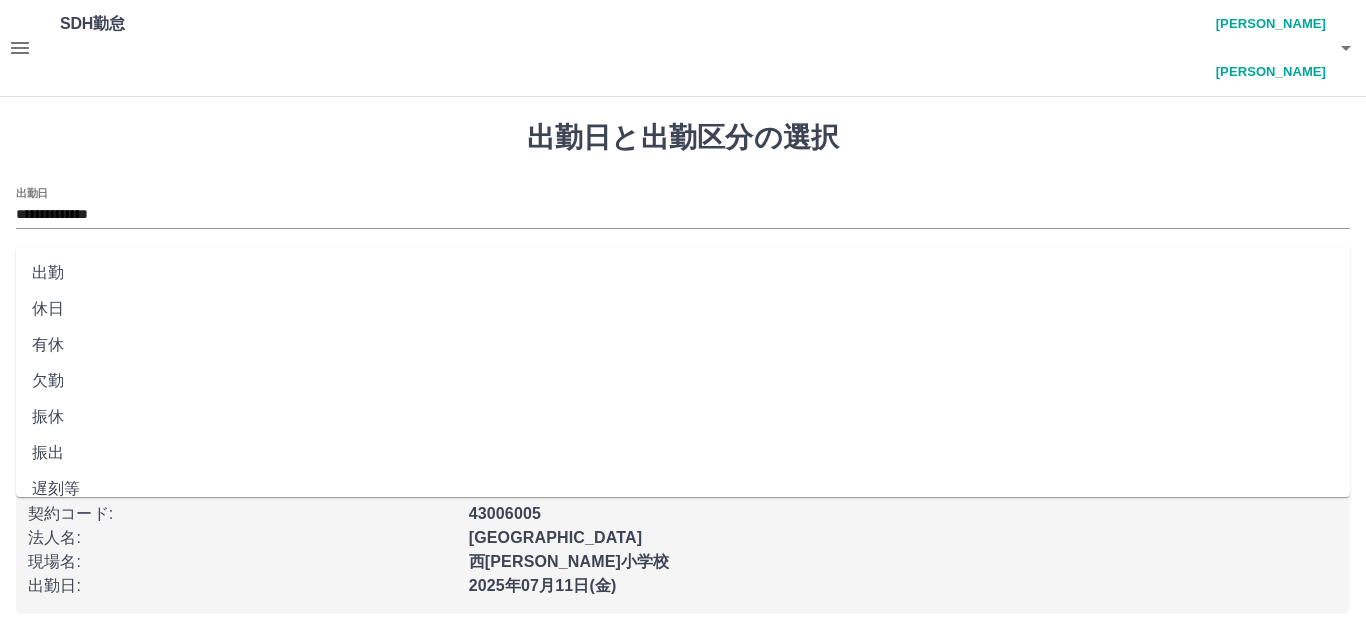 type on "**" 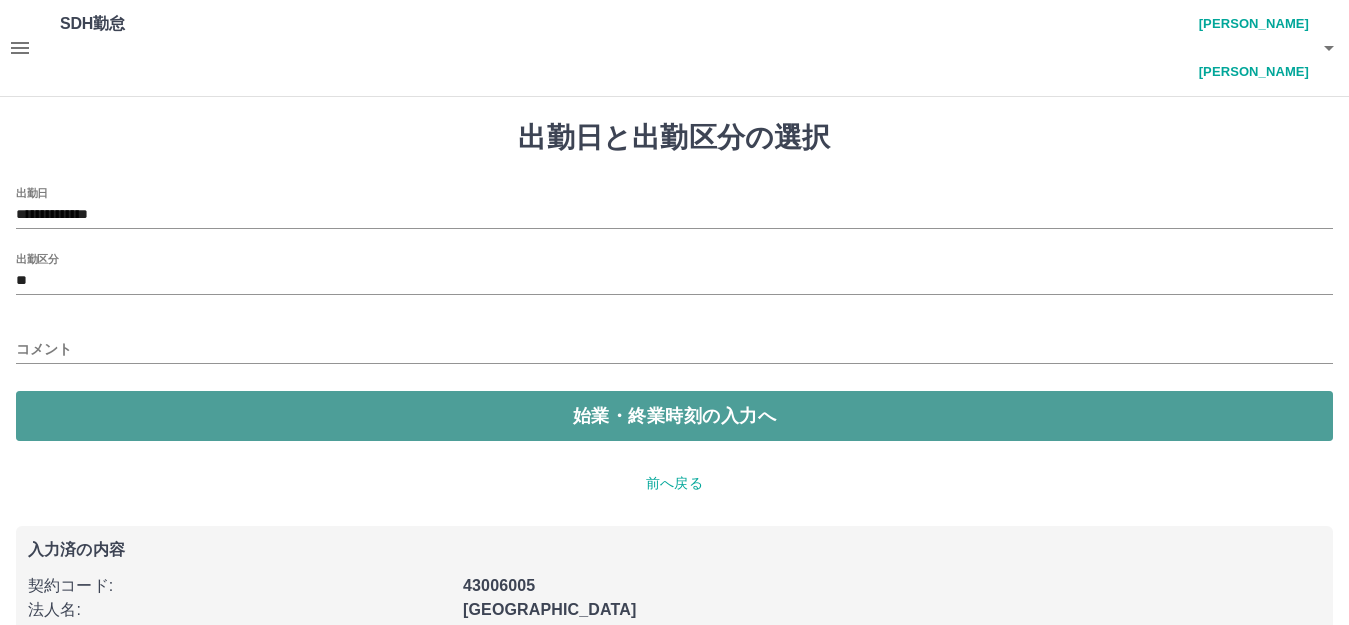 click on "始業・終業時刻の入力へ" at bounding box center [674, 416] 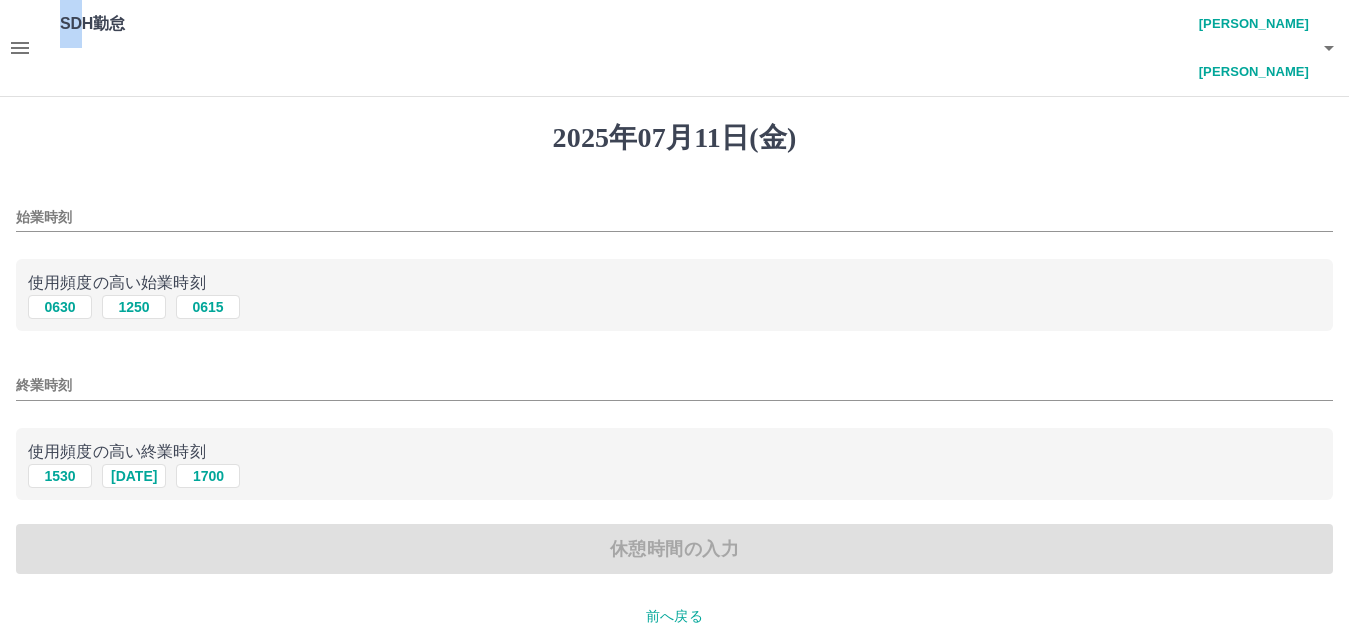 drag, startPoint x: 13, startPoint y: -53, endPoint x: 83, endPoint y: -19, distance: 77.820305 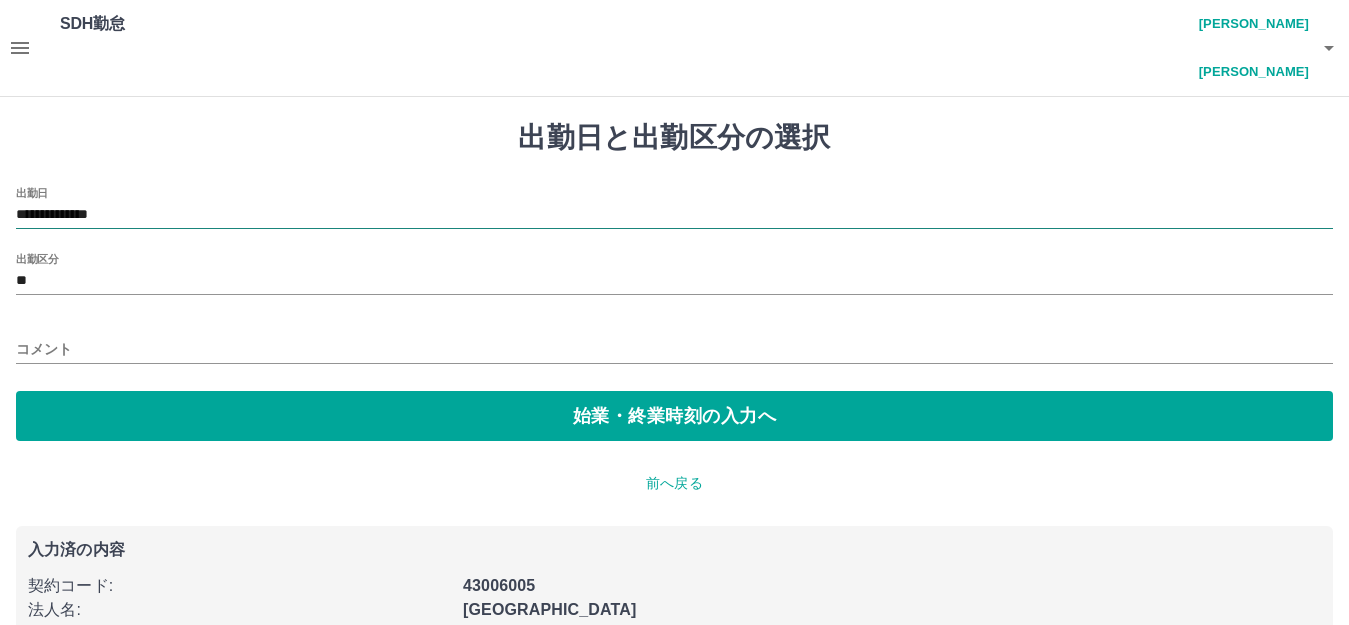 click on "**********" at bounding box center (674, 215) 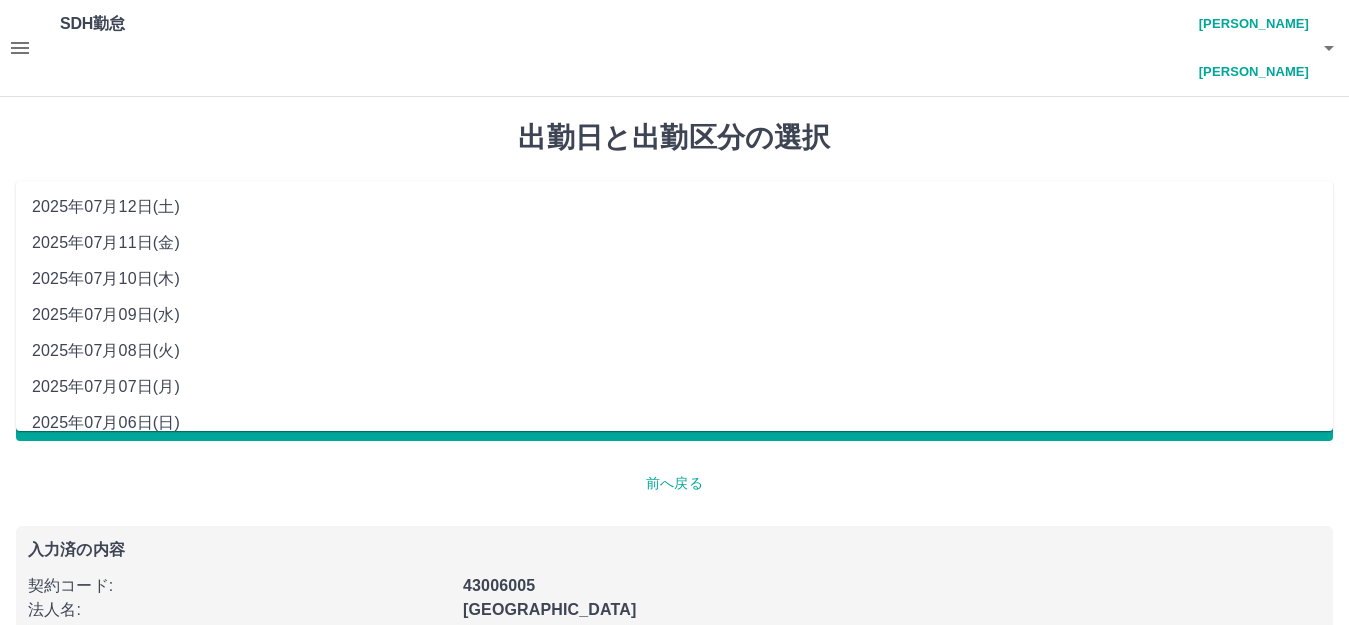 click on "2025年07月10日(木)" at bounding box center [674, 279] 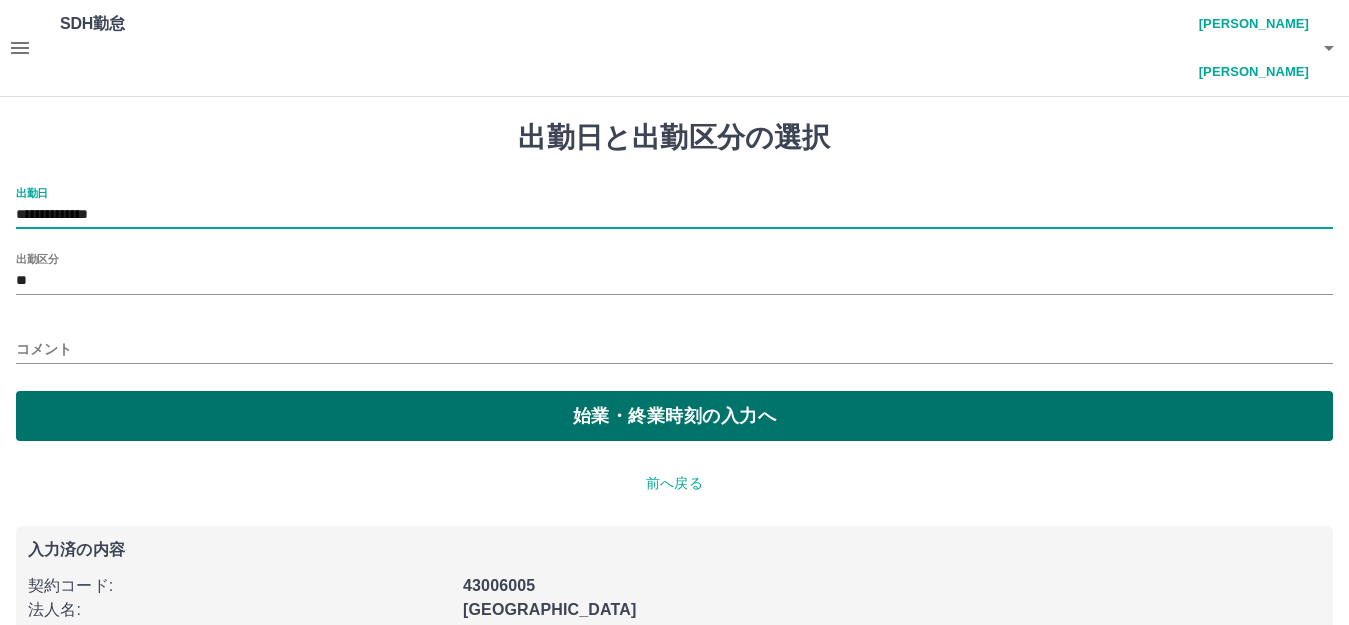 click on "始業・終業時刻の入力へ" at bounding box center [674, 416] 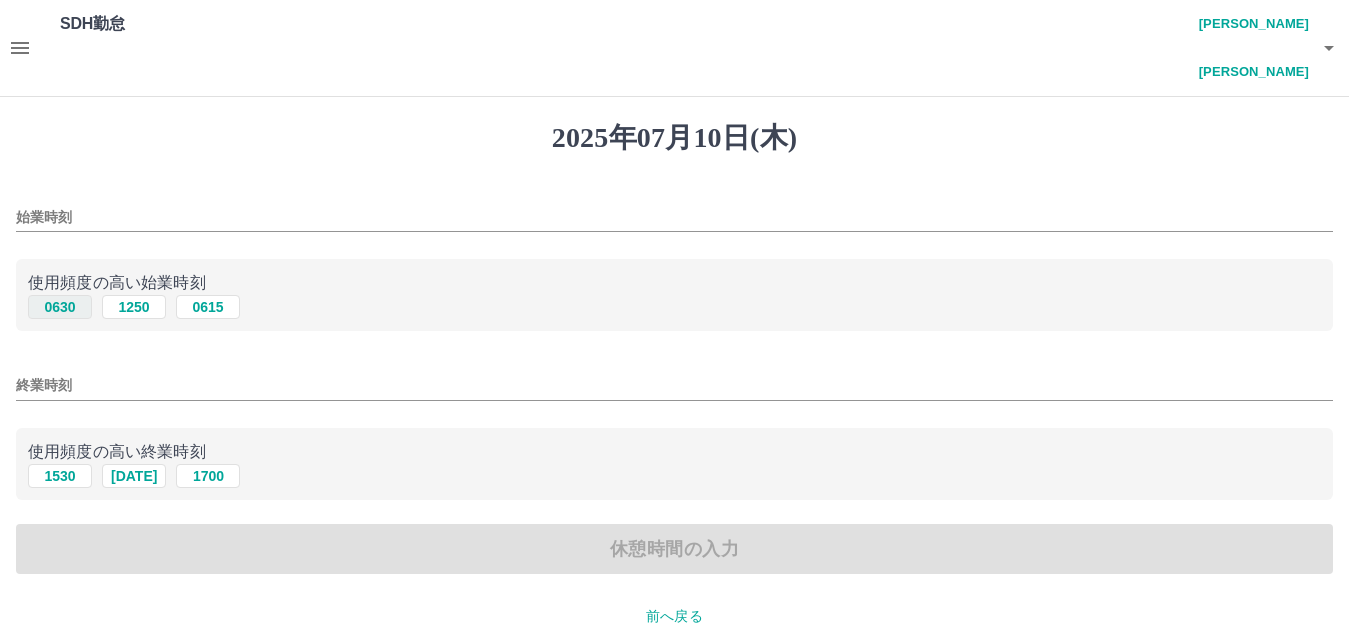 click on "0630" at bounding box center (60, 307) 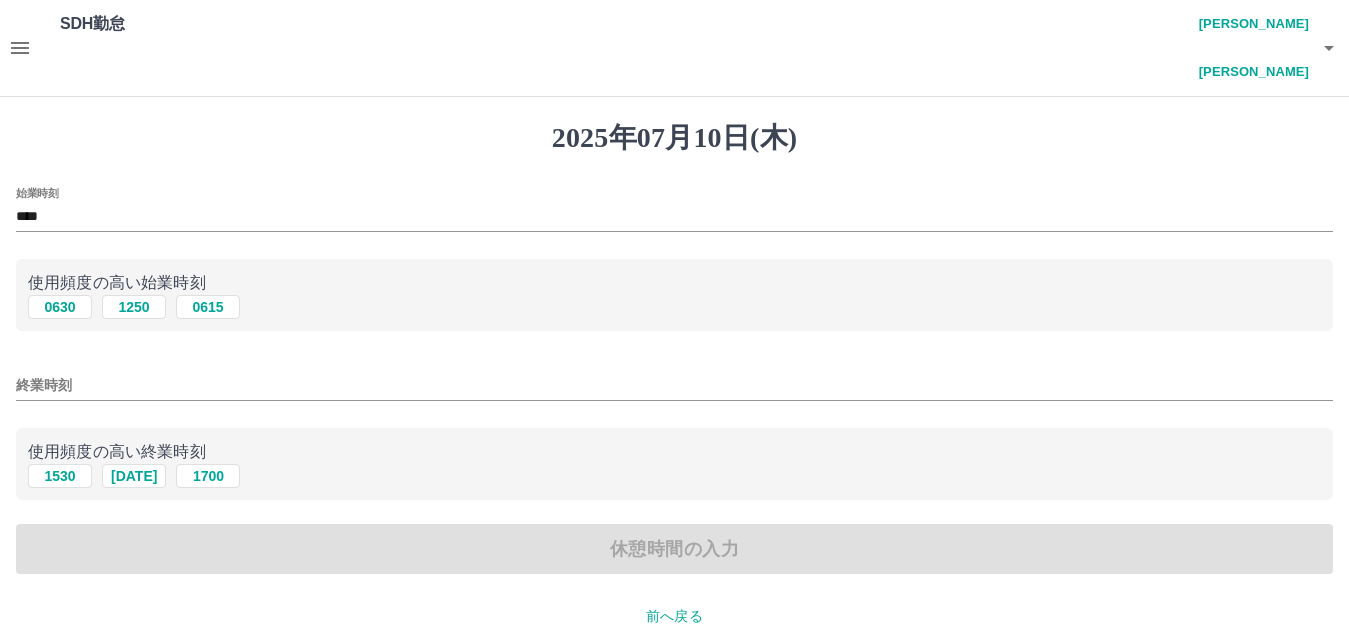 click on "終業時刻" at bounding box center [674, 385] 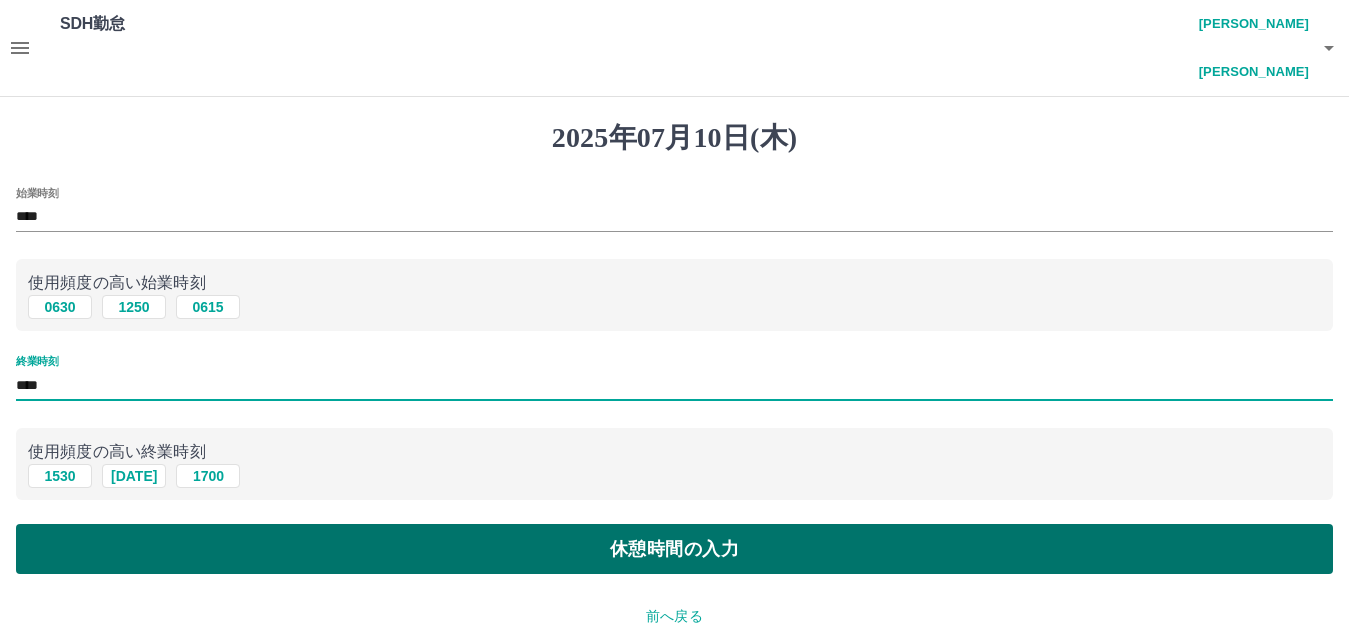 type on "****" 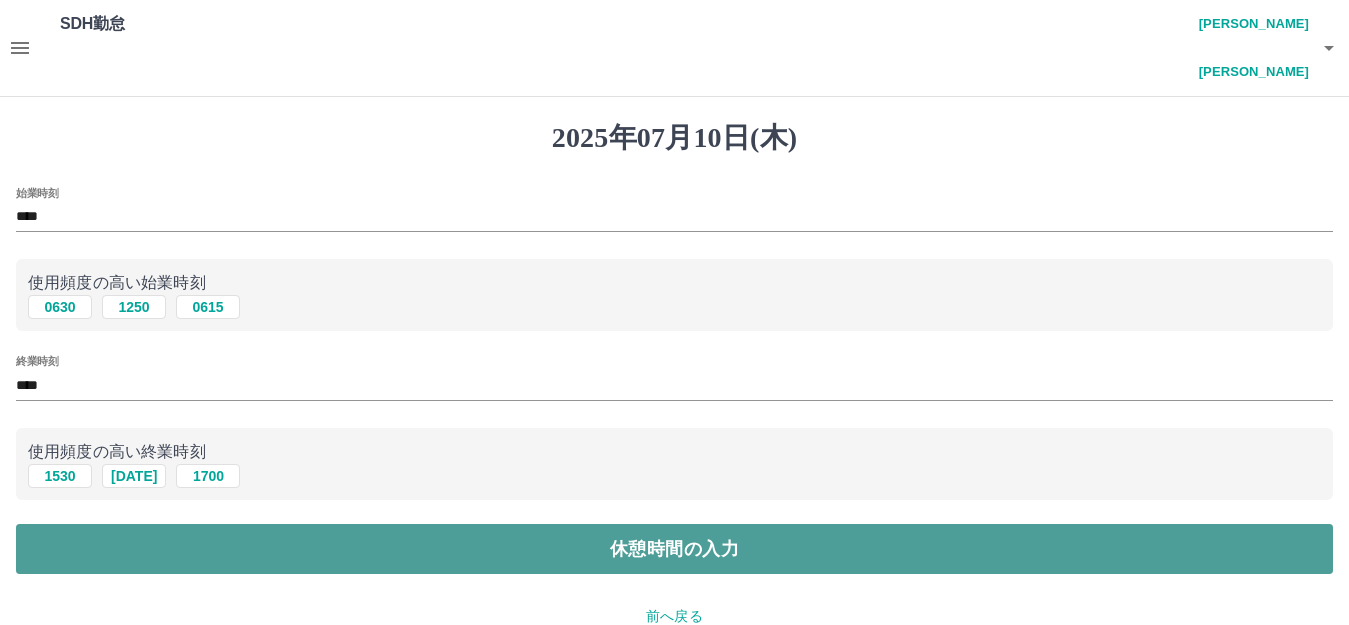 click on "休憩時間の入力" at bounding box center (674, 549) 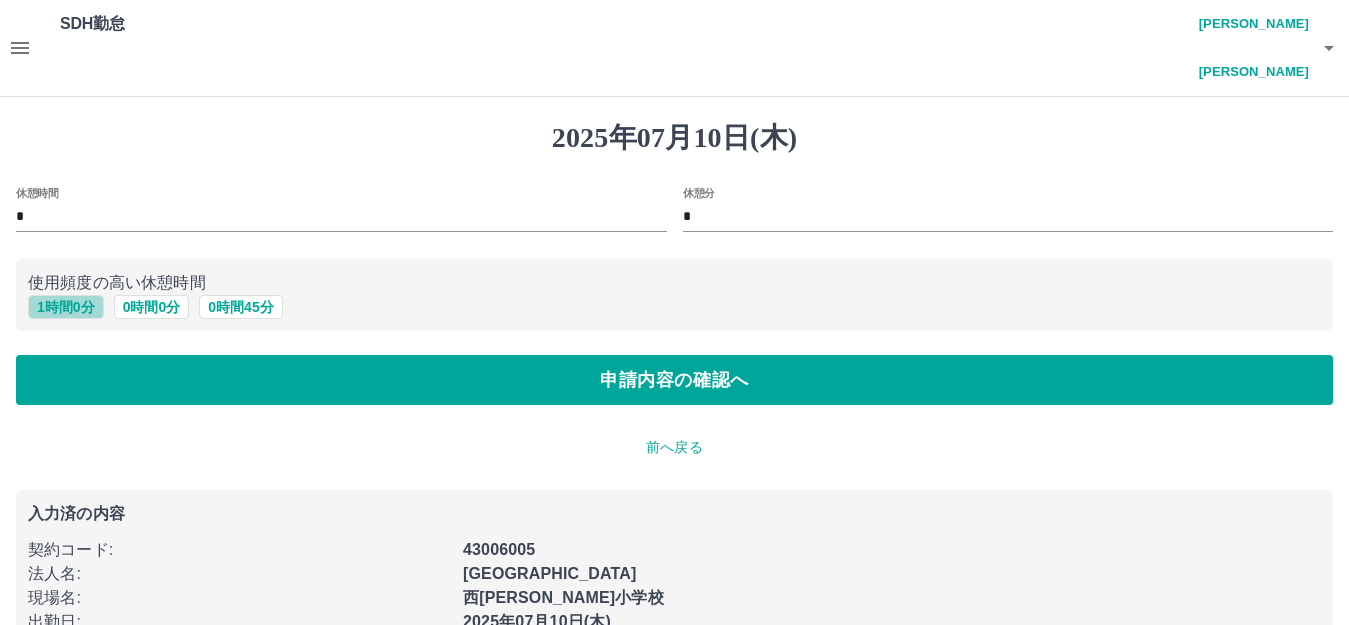 click on "1 時間 0 分" at bounding box center (66, 307) 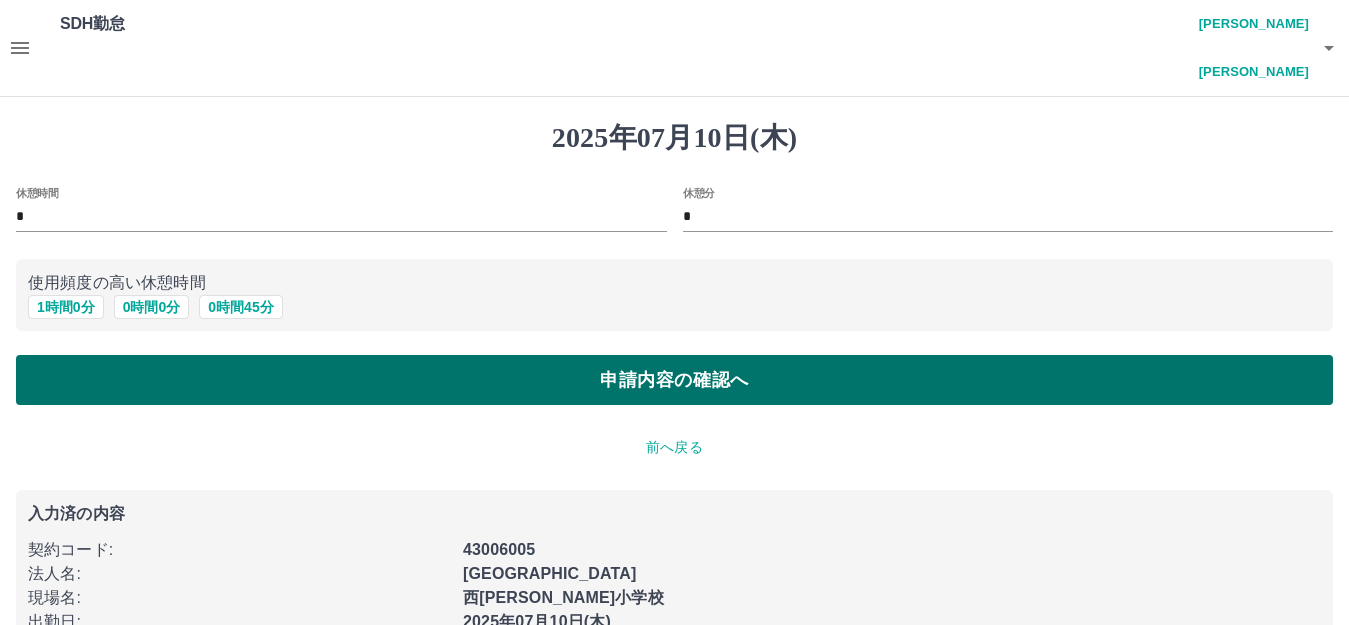 click on "申請内容の確認へ" at bounding box center (674, 380) 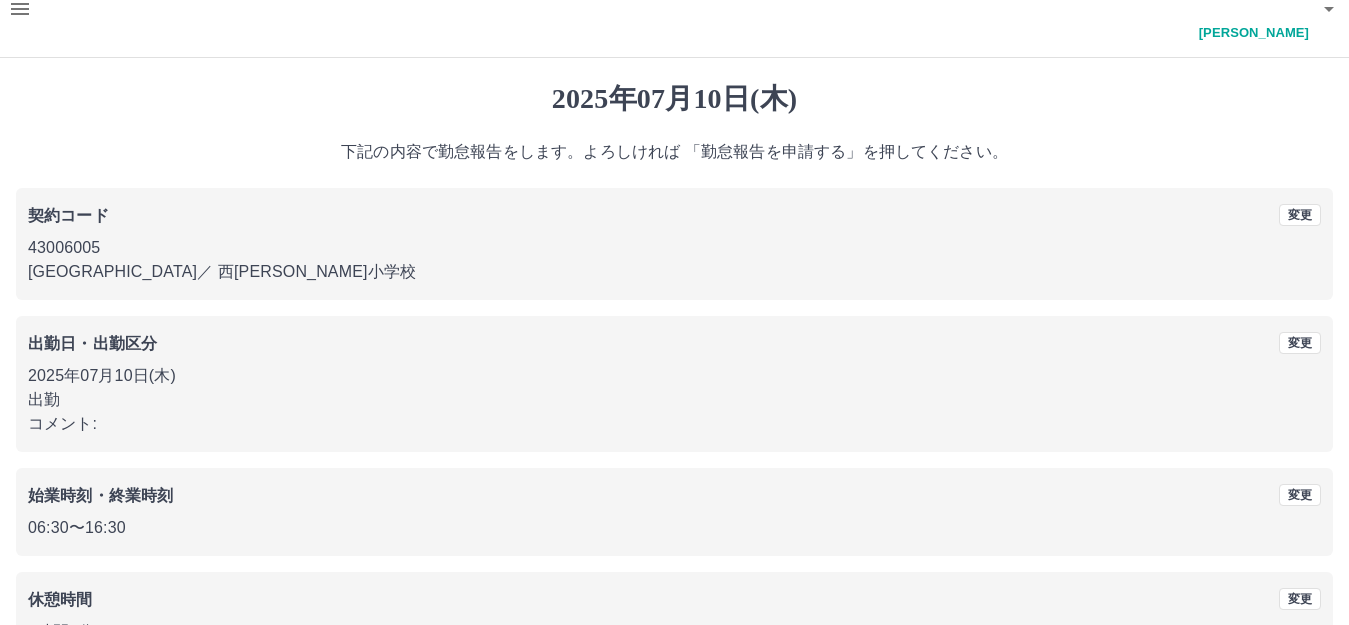 scroll, scrollTop: 124, scrollLeft: 0, axis: vertical 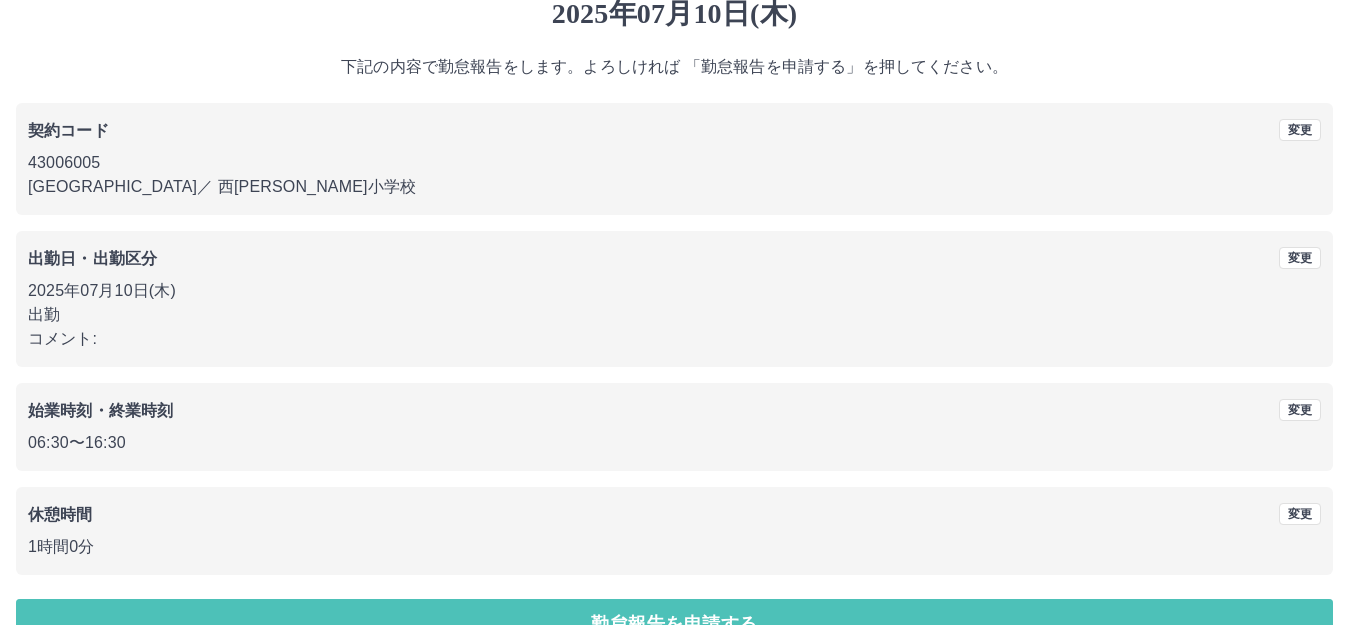 click on "勤怠報告を申請する" at bounding box center (674, 624) 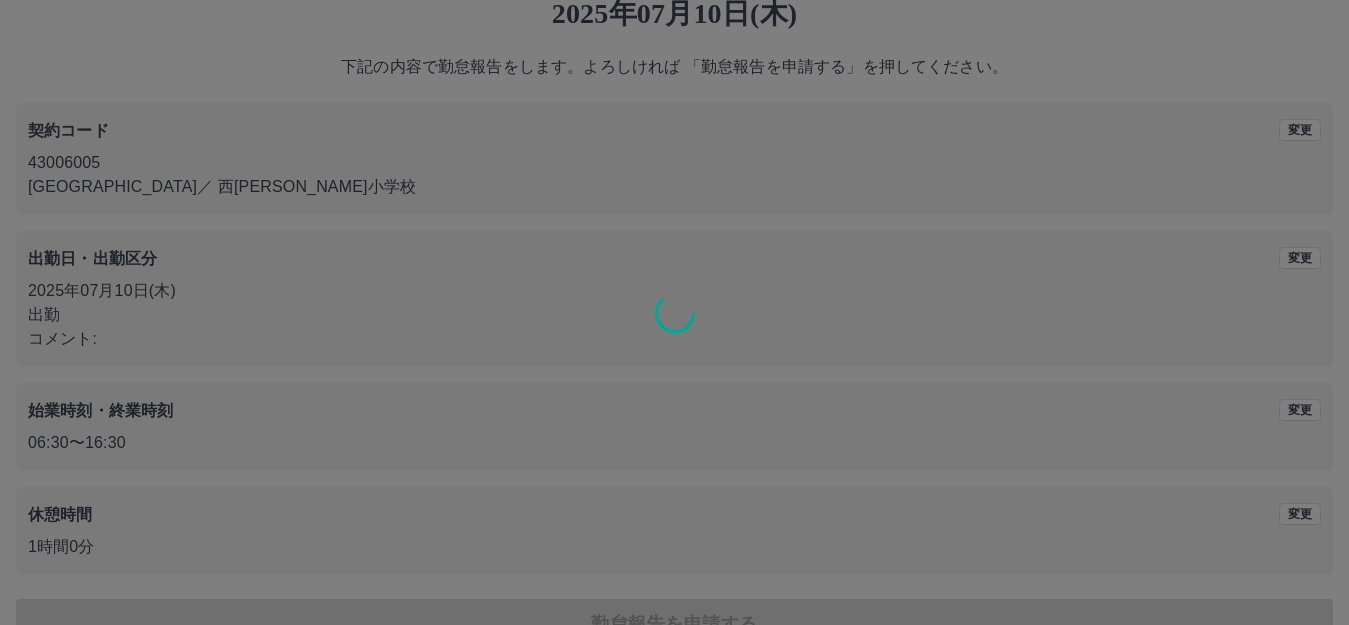 scroll, scrollTop: 0, scrollLeft: 0, axis: both 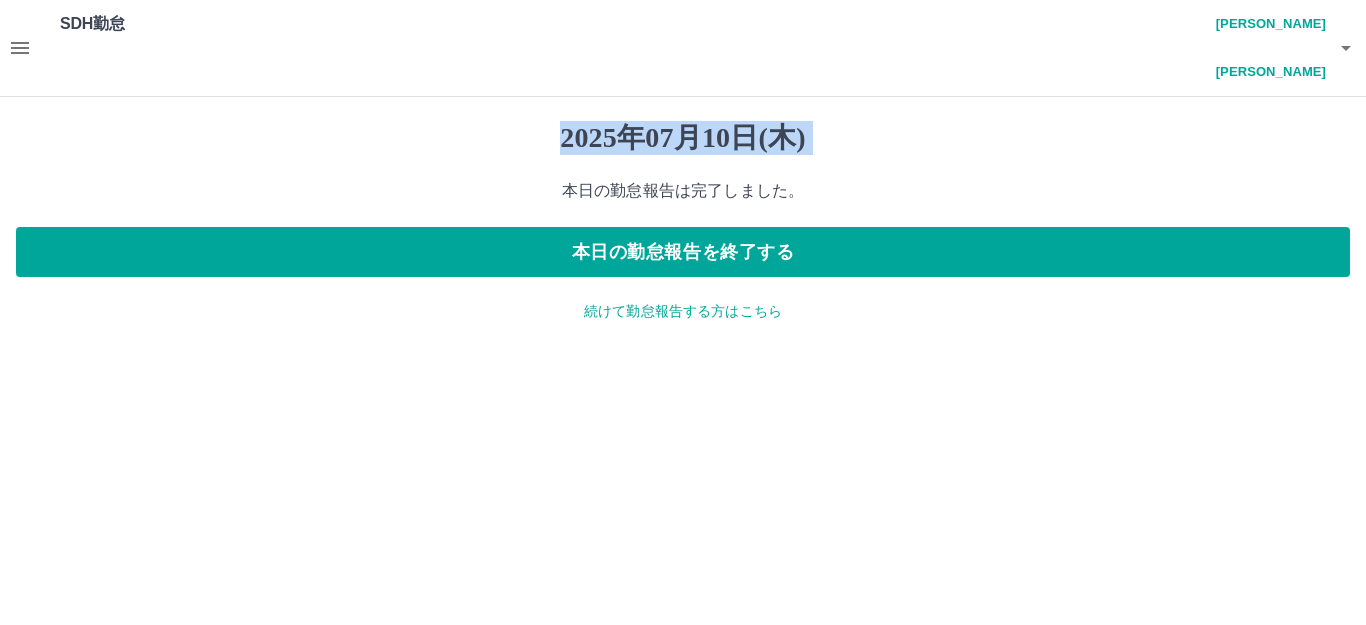 drag, startPoint x: 314, startPoint y: 56, endPoint x: 241, endPoint y: 132, distance: 105.380264 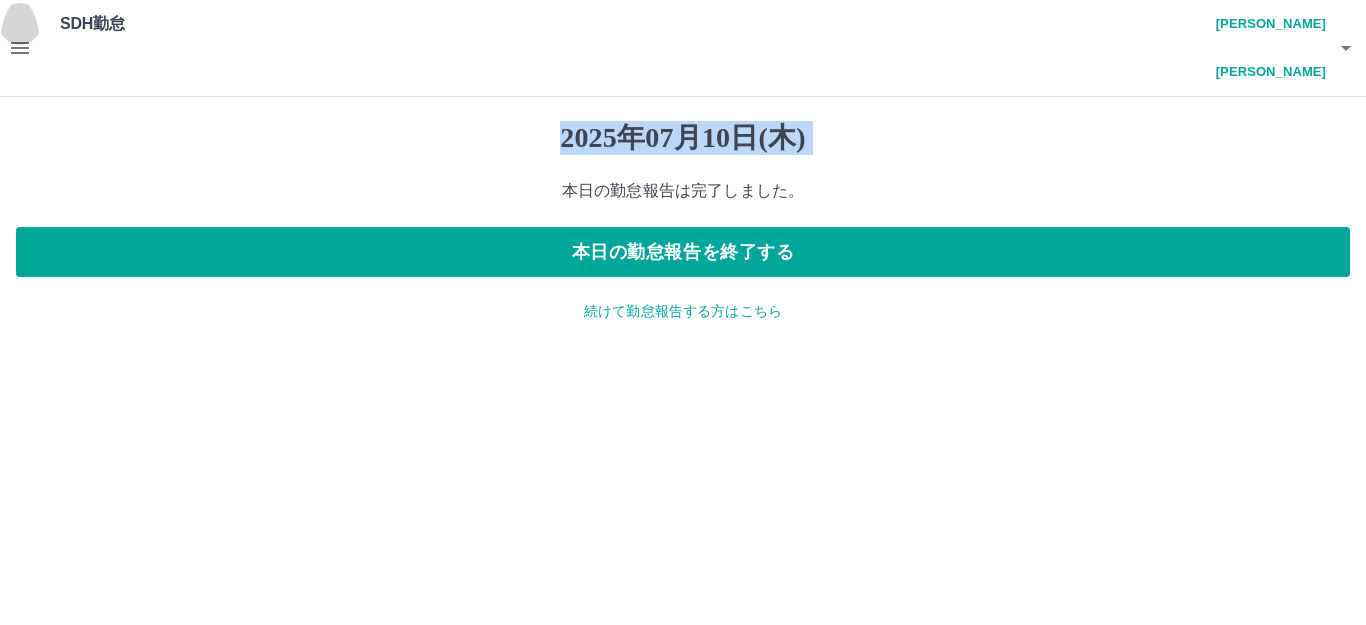 click 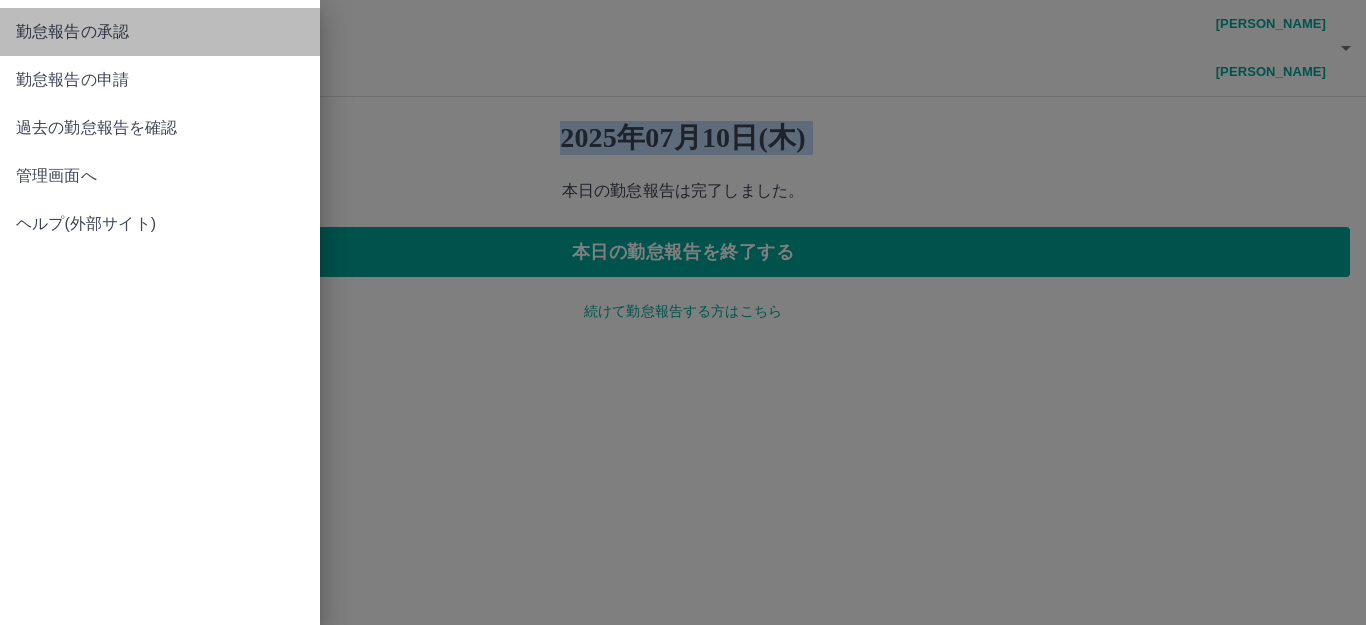 click on "勤怠報告の承認" at bounding box center (160, 32) 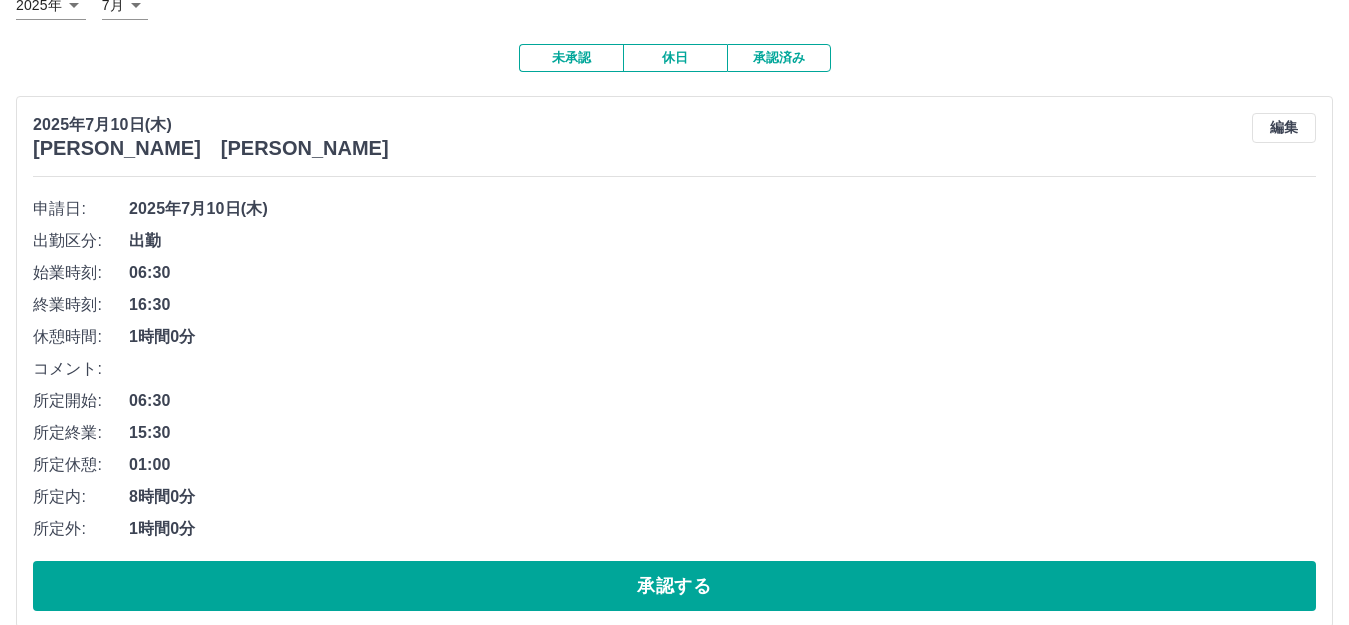 scroll, scrollTop: 300, scrollLeft: 0, axis: vertical 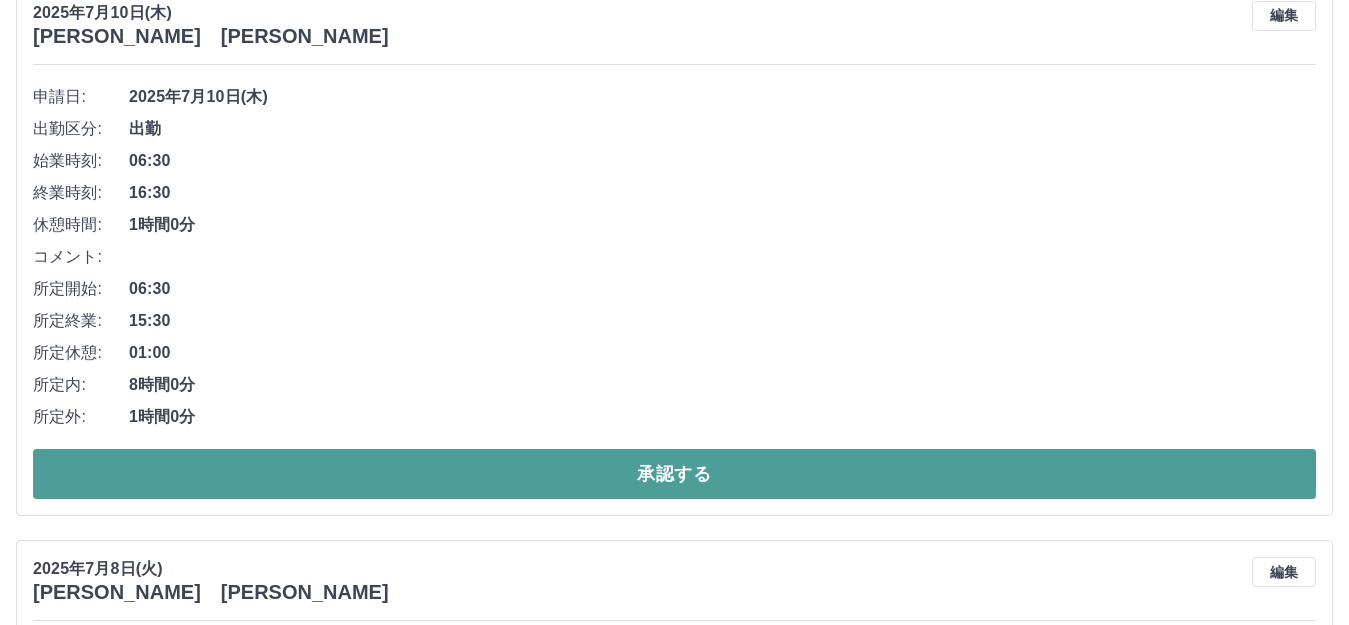 click on "承認する" at bounding box center (674, 474) 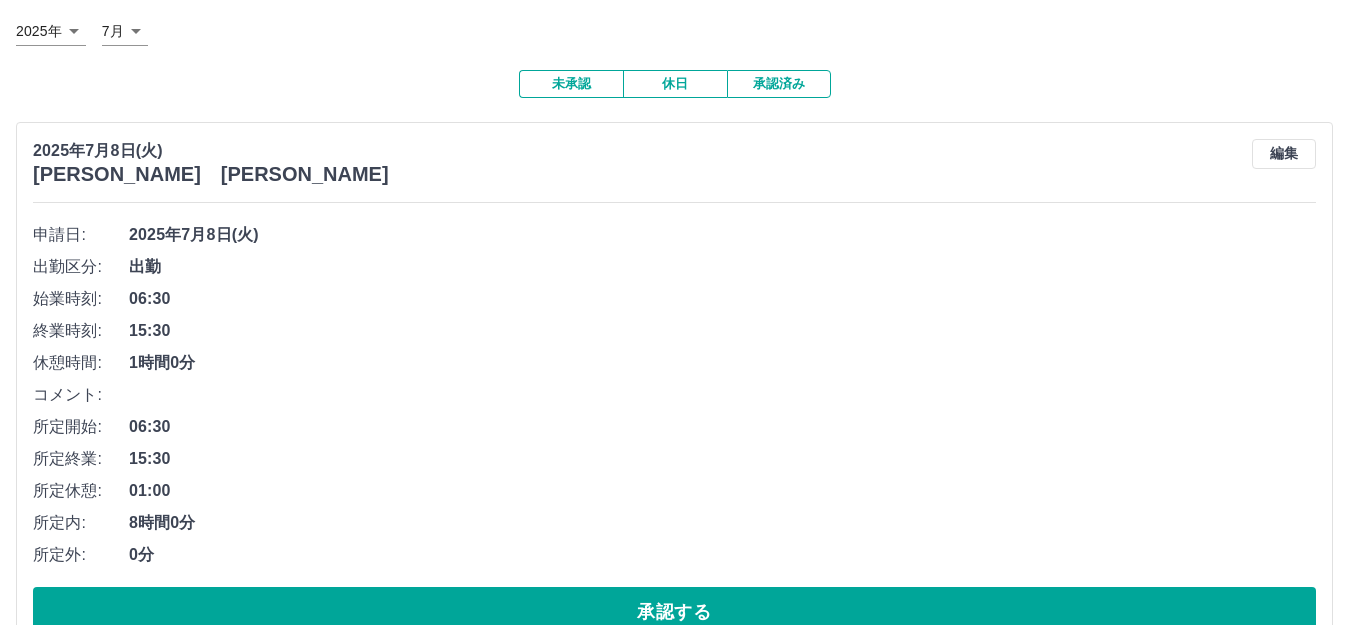 scroll, scrollTop: 169, scrollLeft: 0, axis: vertical 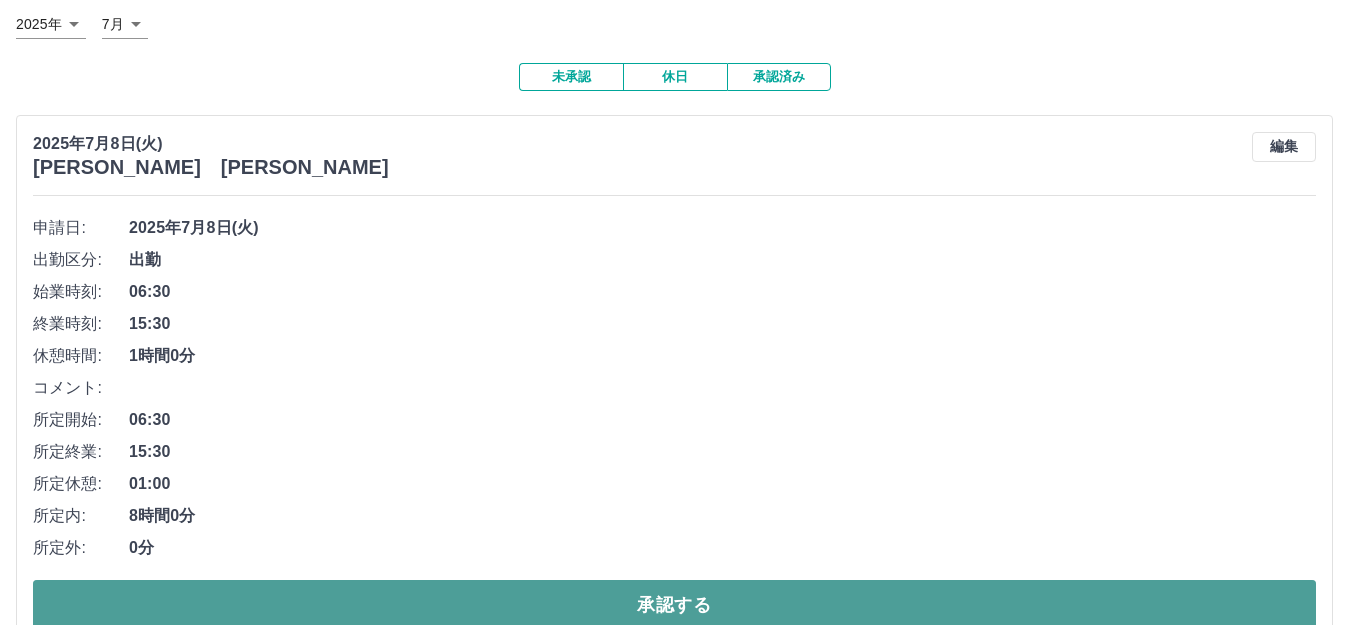 click on "承認する" at bounding box center [674, 605] 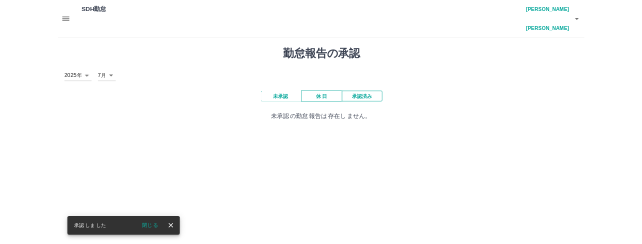 scroll, scrollTop: 0, scrollLeft: 0, axis: both 